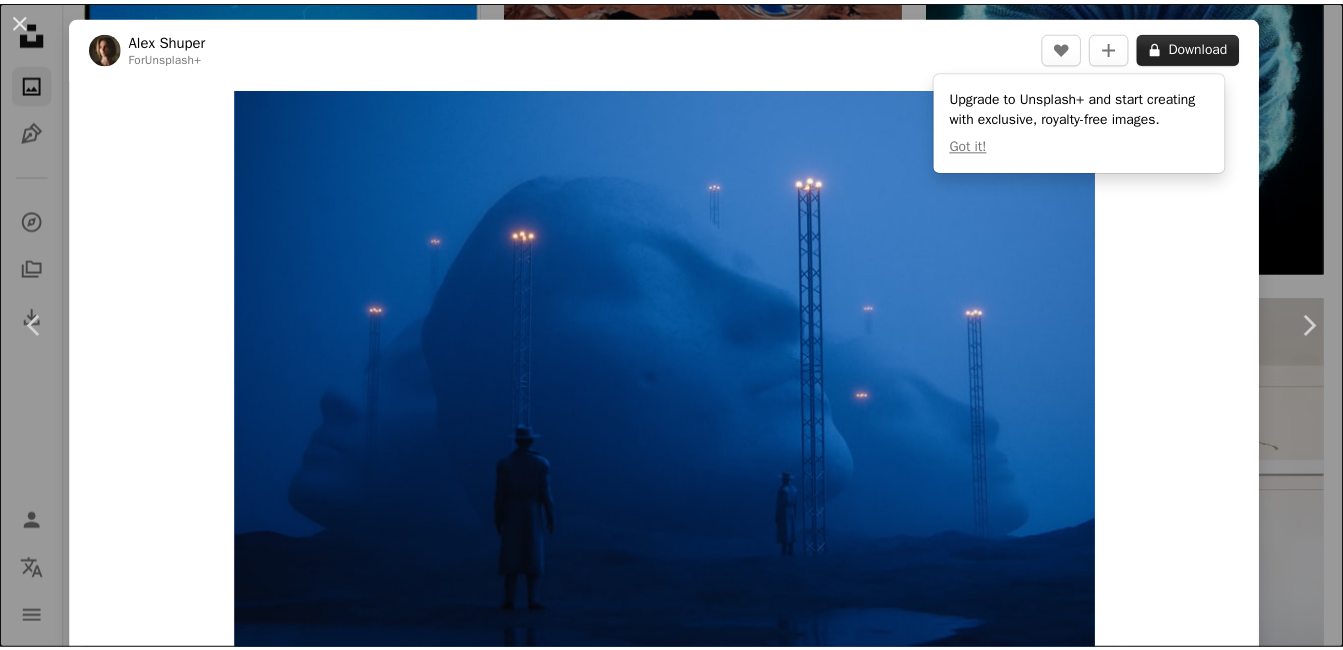 scroll, scrollTop: 13800, scrollLeft: 0, axis: vertical 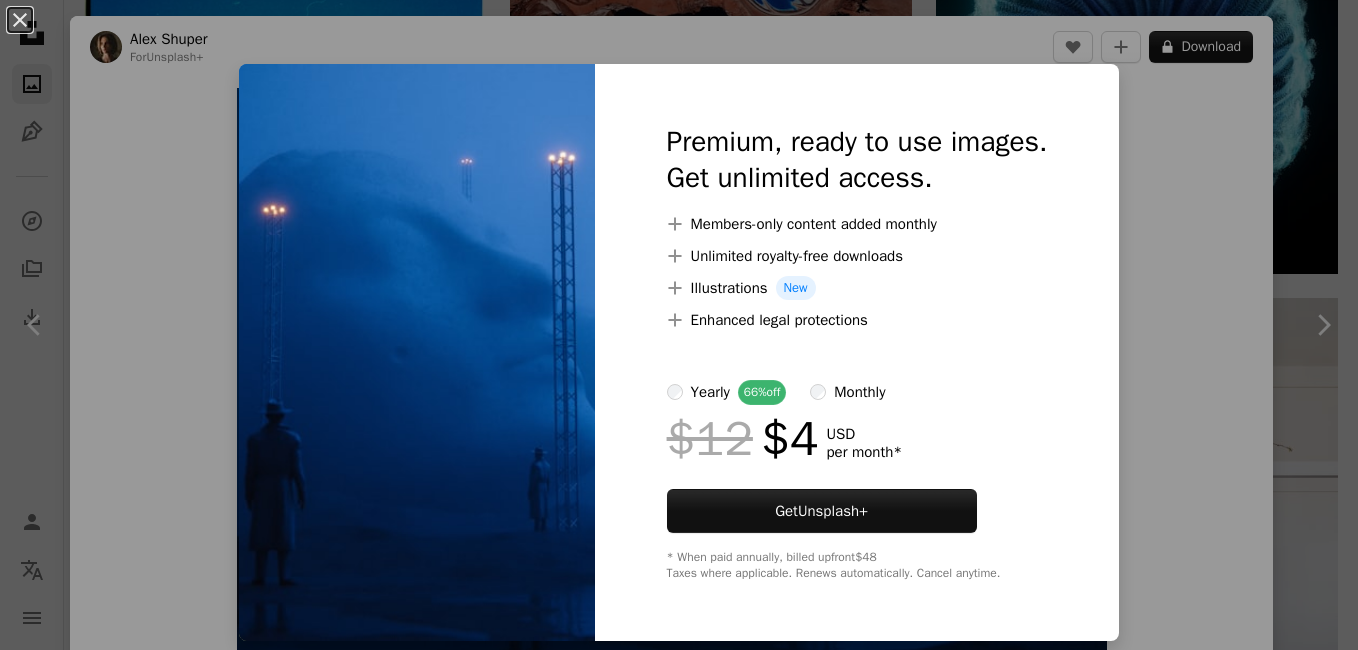 click on "An X shape Premium, ready to use images. Get unlimited access. A plus sign Members-only content added monthly A plus sign Unlimited royalty-free downloads A plus sign Illustrations  New A plus sign Enhanced legal protections yearly 66%  off monthly $12   $4 USD per month * Get  Unsplash+ * When paid annually, billed upfront  $48 Taxes where applicable. Renews automatically. Cancel anytime." at bounding box center [679, 325] 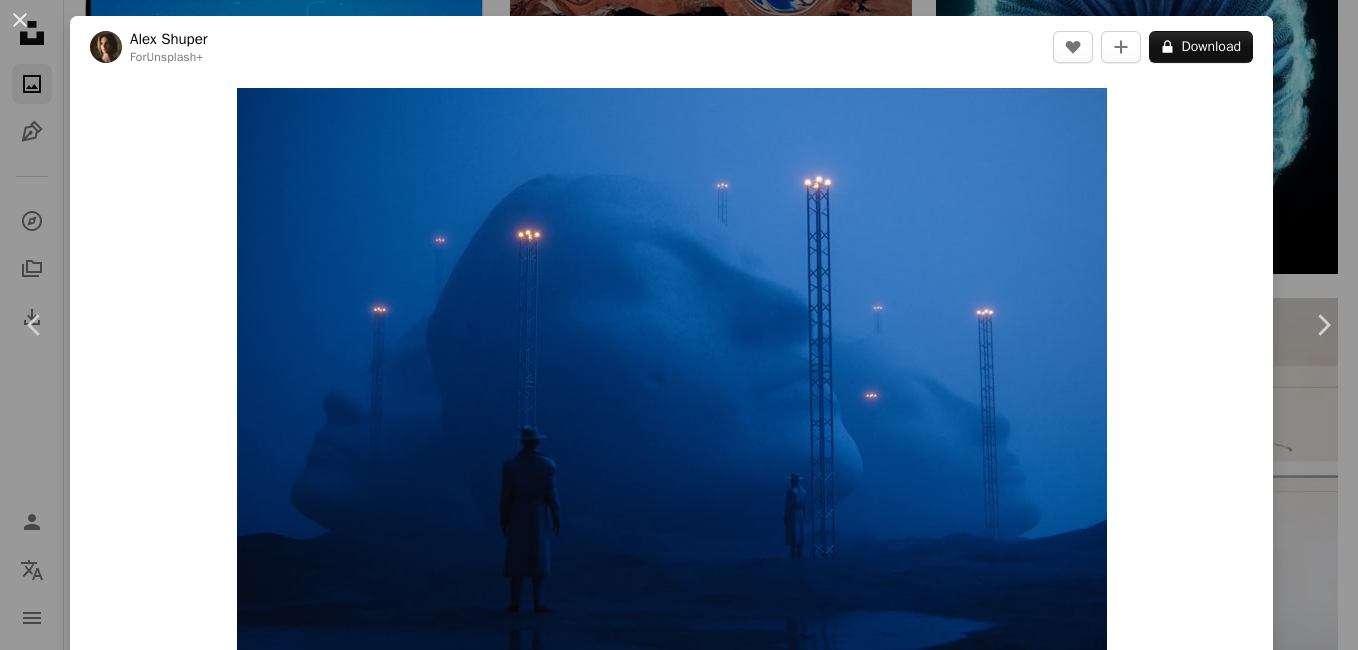 click on "An X shape Chevron left Chevron right [FIRST] [LAST] For Unsplash+ A heart A plus sign A lock Download Zoom in A forward-right arrow Share More Actions Weather › Fog A group of people gazes at towering surreal sculptures veiled in thick night fog. 3D render. Calendar outlined Published 4 weeks ago Safety Licensed under the Unsplash+ License wallpaper background night 3d render digital art cinematic evening moody mysterious 3d art night time grainy night scene 3d image digital render dramatic lighting nightfall digital minimalism cinematic lighting moody lighting Public domain images From this series Chevron right Plus sign for Unsplash+ Plus sign for Unsplash+ Plus sign for Unsplash+ Plus sign for Unsplash+ Related images Plus sign for Unsplash+ A heart A plus sign [FIRST] [LAST] Studio For Unsplash+ A lock Download Plus sign for Unsplash+ A heart A plus sign [FIRST] [LAST] For Unsplash+ A lock Download Plus sign for Unsplash+ A heart A plus sign [FIRST] [LAST] For Unsplash+ A lock Download A heart For" at bounding box center (679, 325) 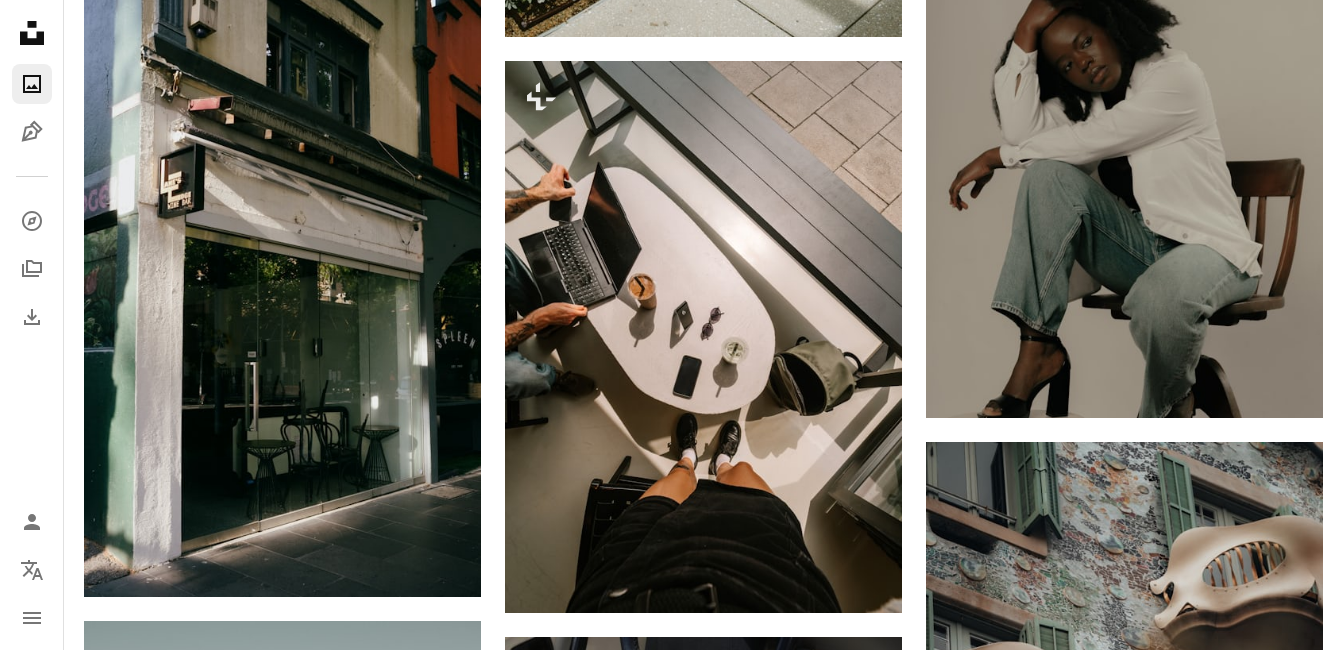 scroll, scrollTop: 19800, scrollLeft: 0, axis: vertical 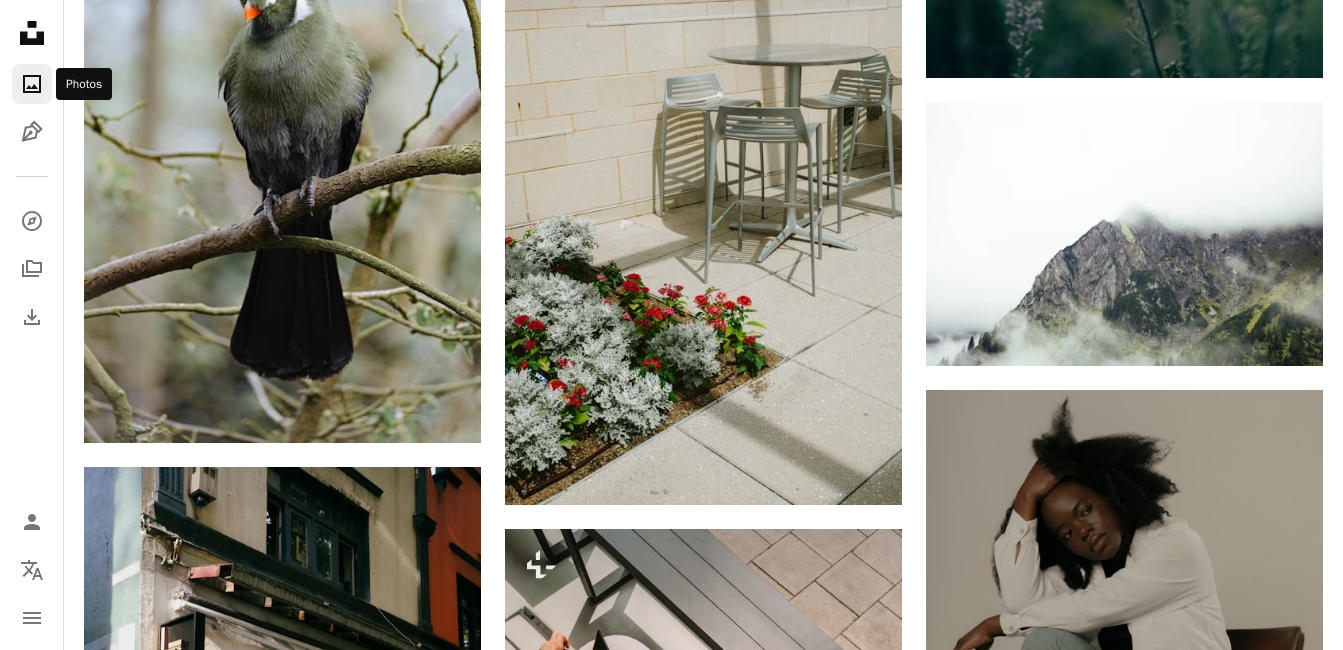 click on "A photo" 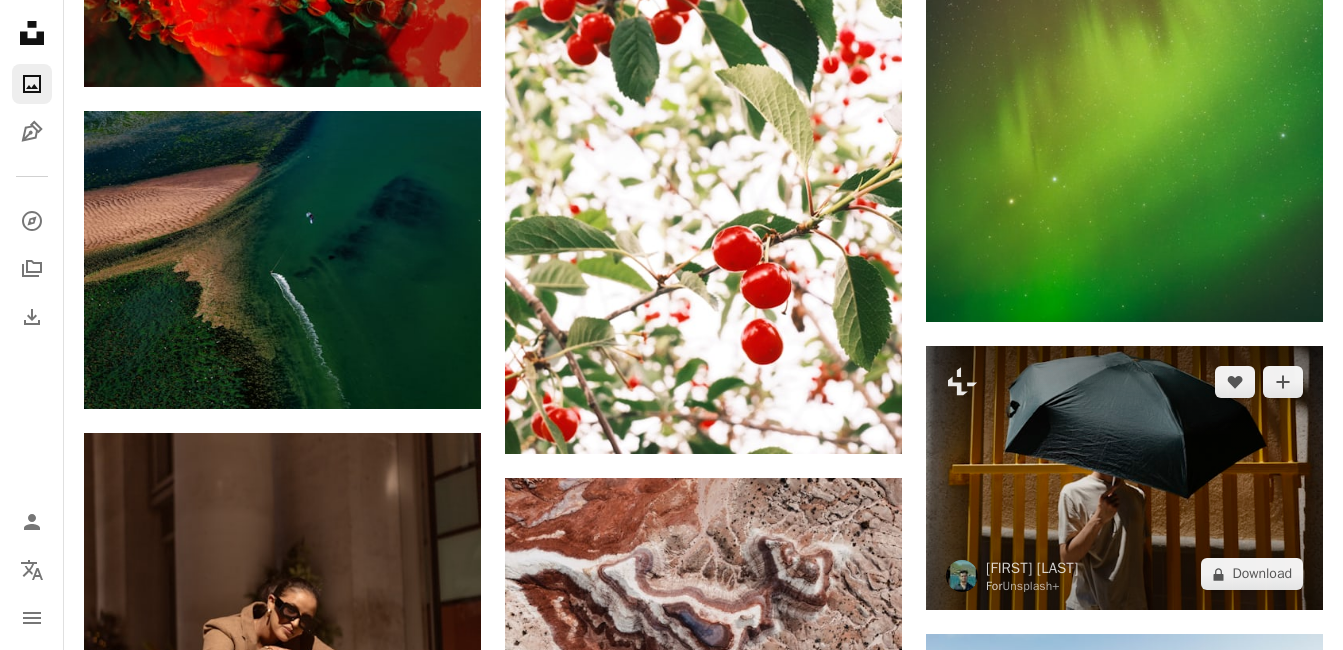 scroll, scrollTop: 18400, scrollLeft: 0, axis: vertical 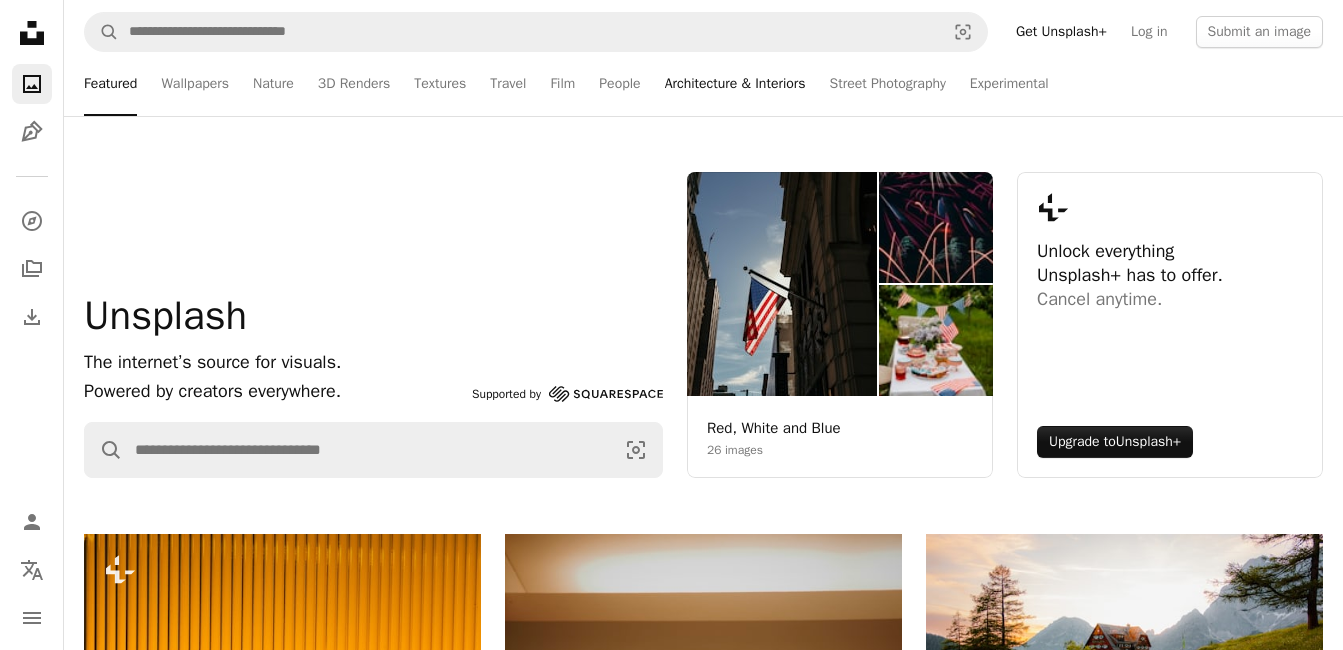 click on "Architecture & Interiors" at bounding box center (735, 84) 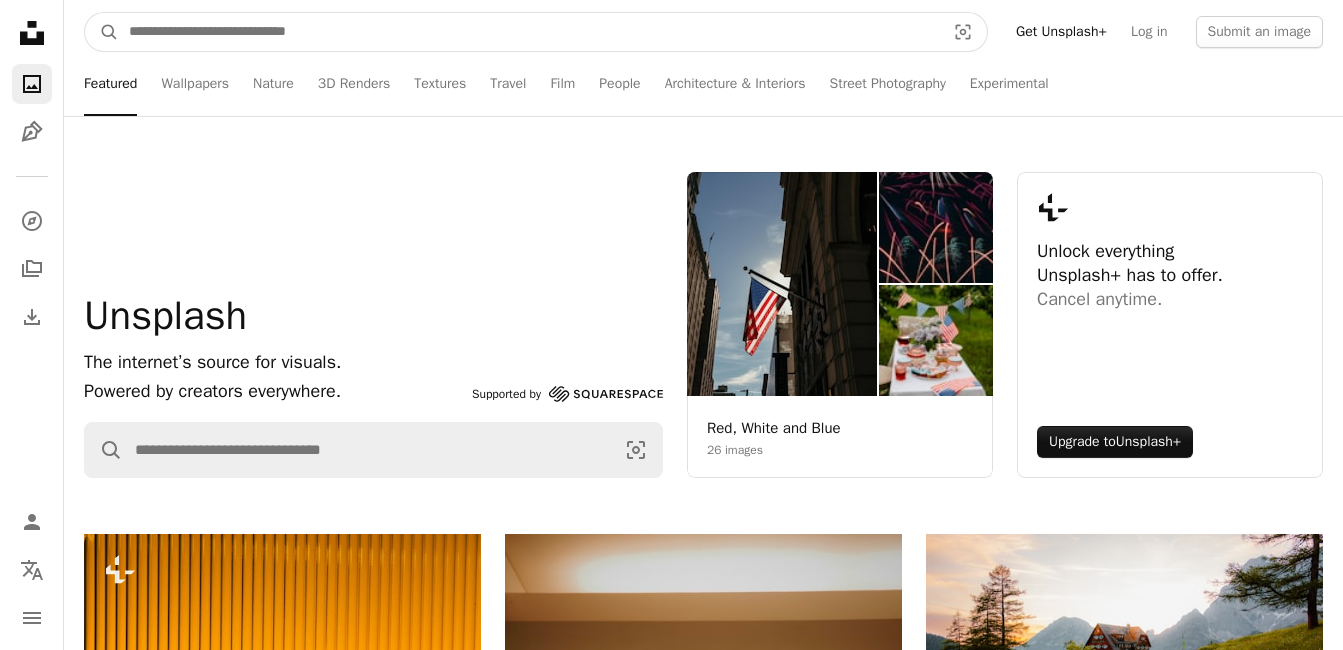click at bounding box center [529, 32] 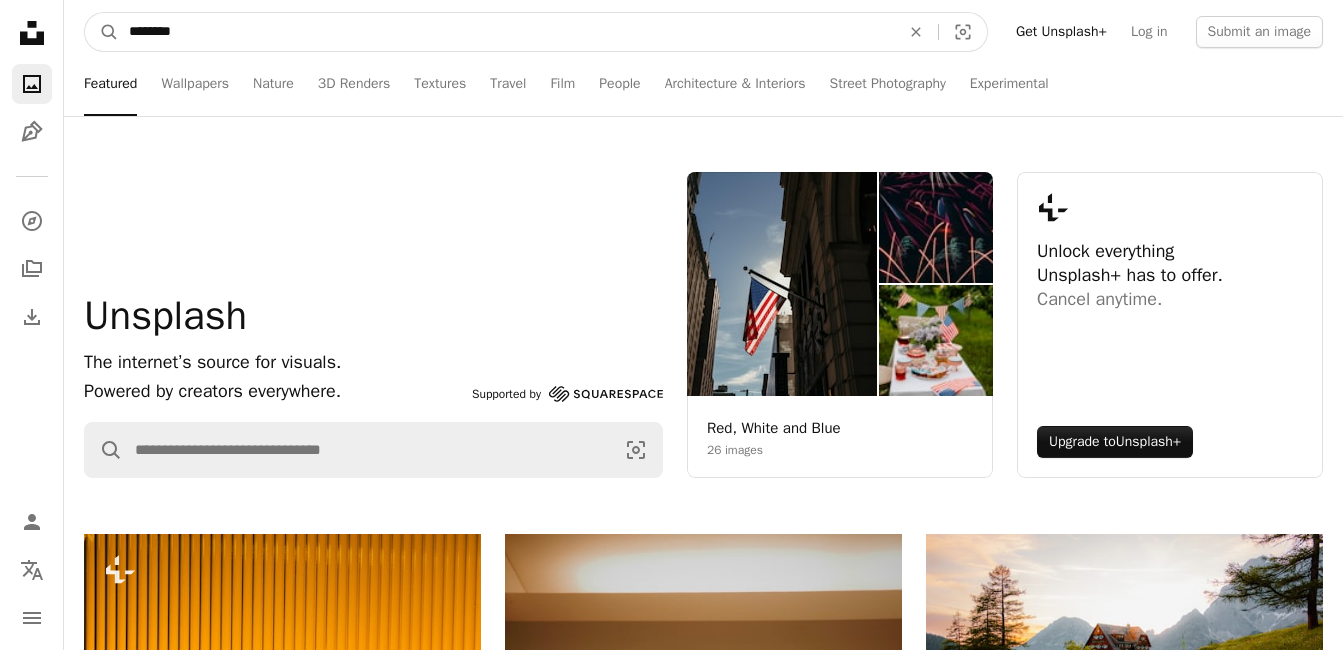 type on "*********" 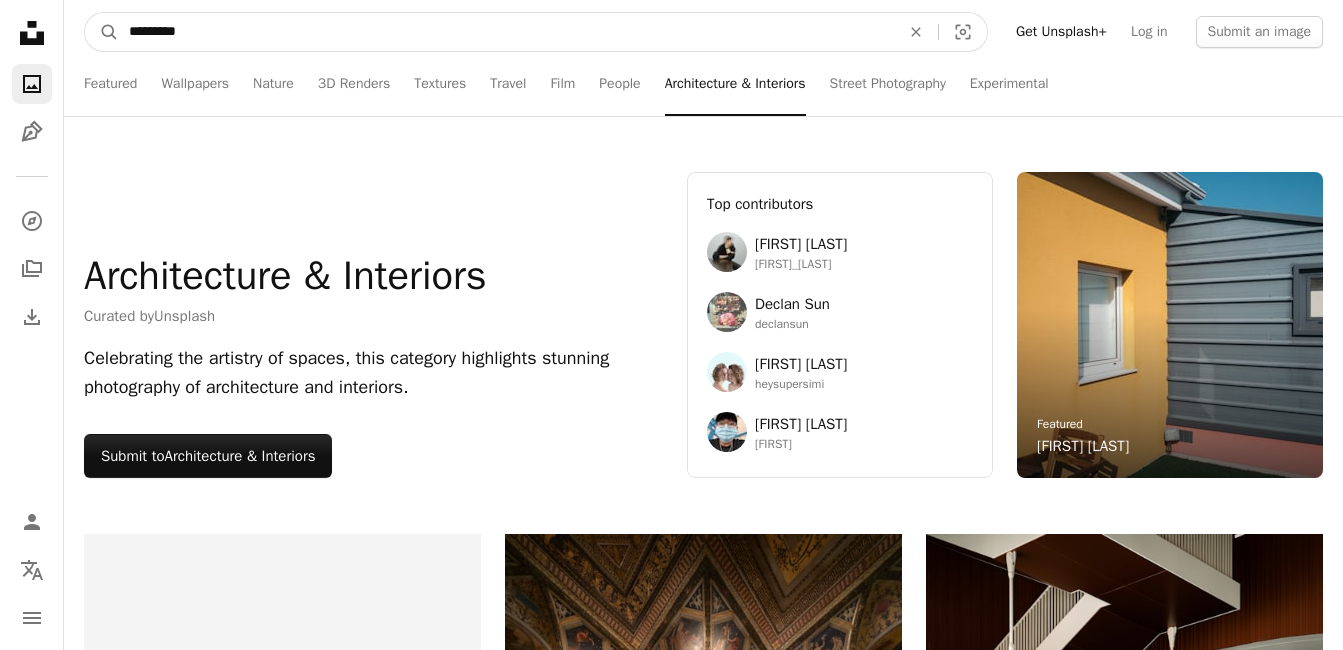 type 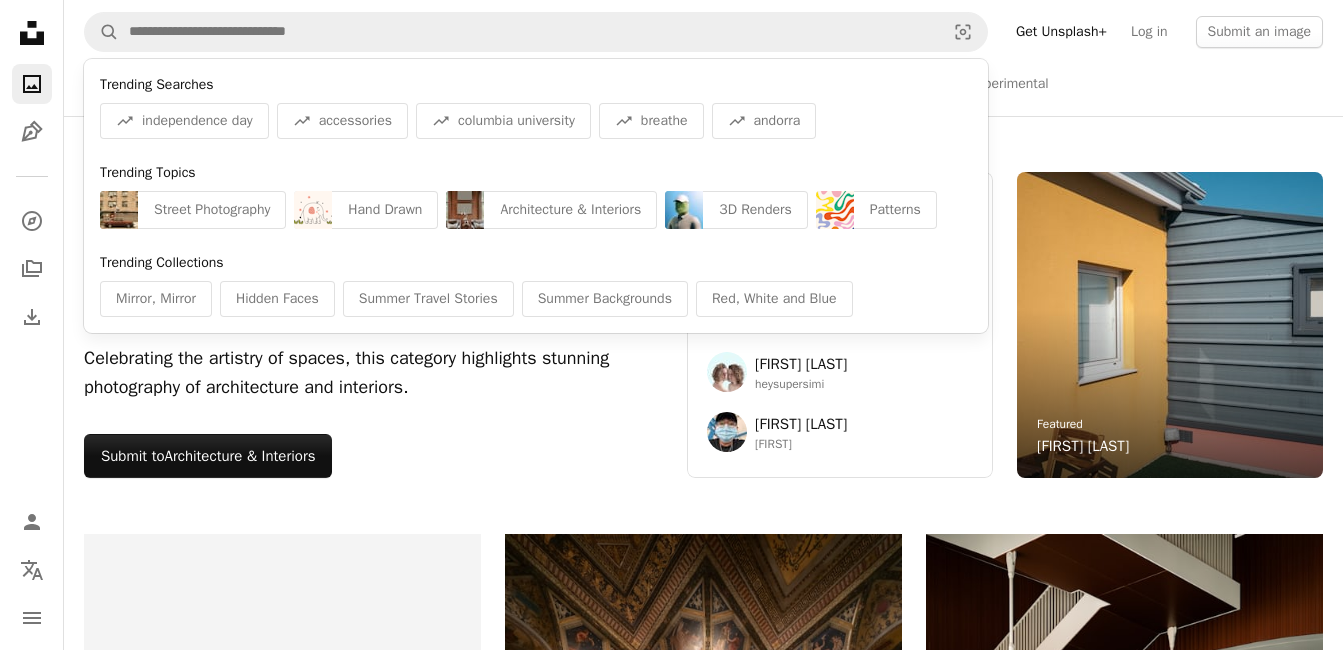 click on "Architecture & Interiors Curated by  Unsplash Celebrating the artistry of spaces, this category highlights stunning photography of architecture and interiors.  Submit to  Architecture & Interiors –– –––– –––– – –––– –––– –   –– –––– ––– ––  ––– ––– –– –––. Top contributors [FIRST] [LAST] ryunosuke_kikuno [FIRST] [LAST] declansun [FIRST] [LAST] heysupersimi [FIRST] [LAST] danist07 Featured [FIRST] [LAST]" at bounding box center (703, 325) 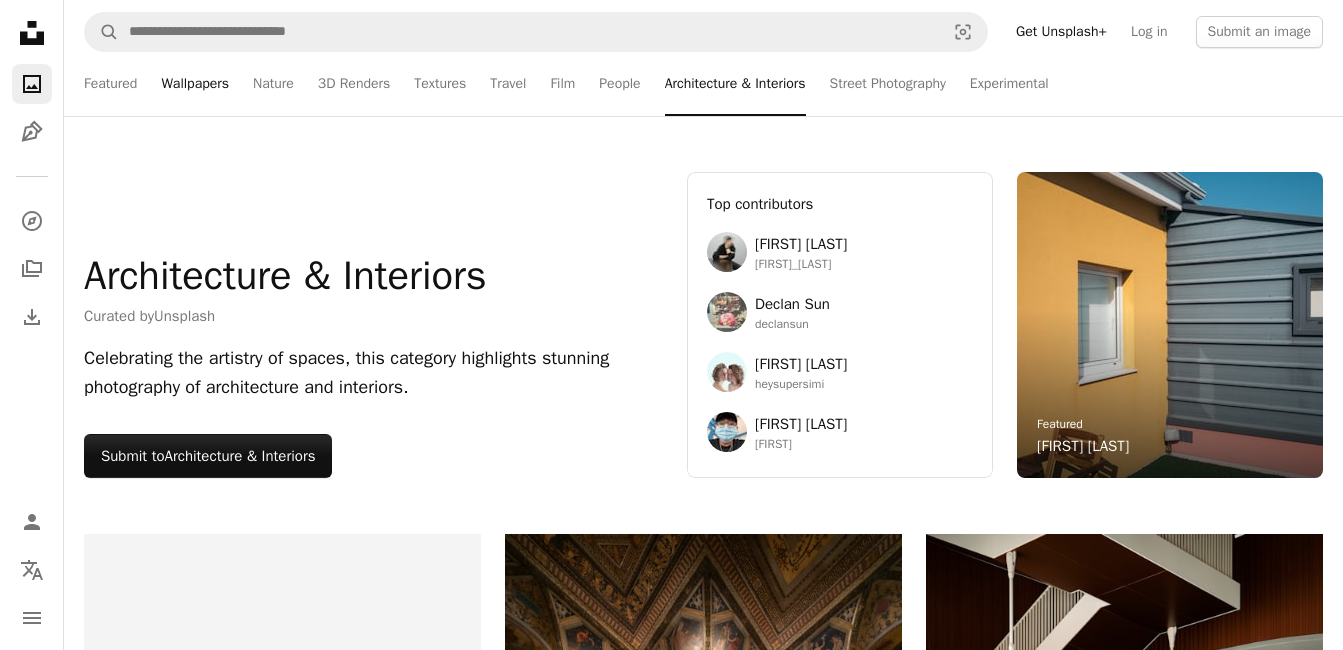 click on "Wallpapers" at bounding box center [195, 84] 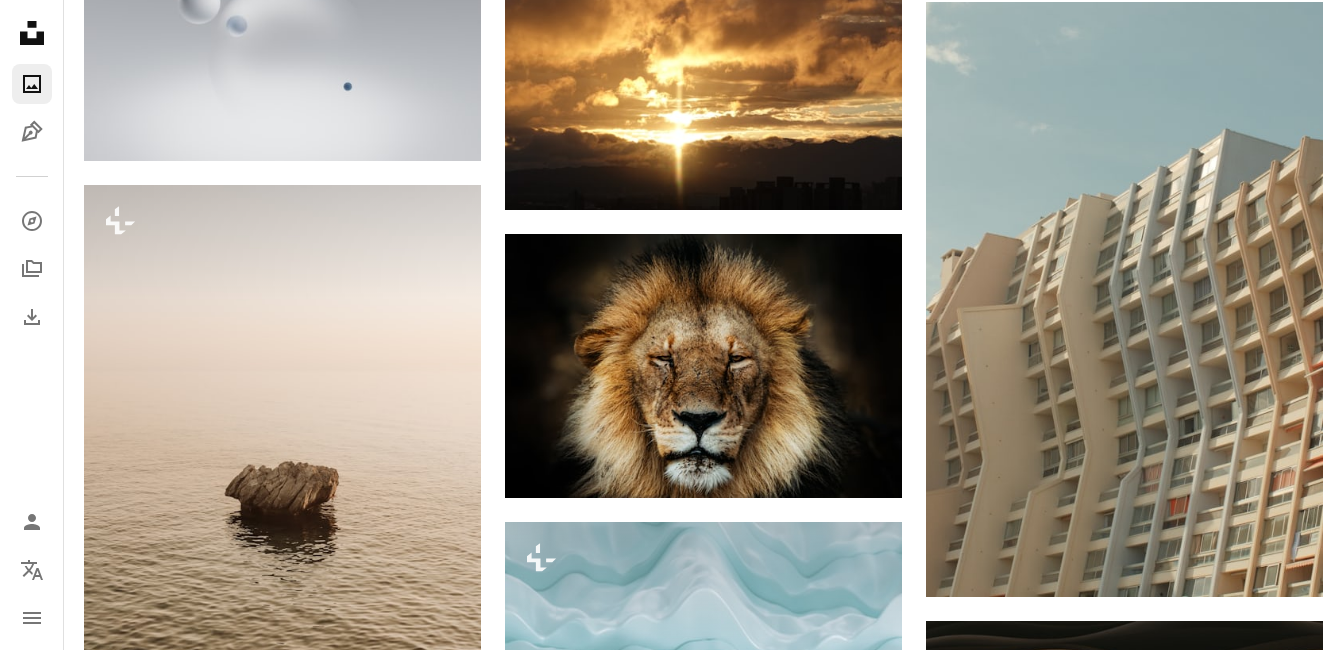 scroll, scrollTop: 9600, scrollLeft: 0, axis: vertical 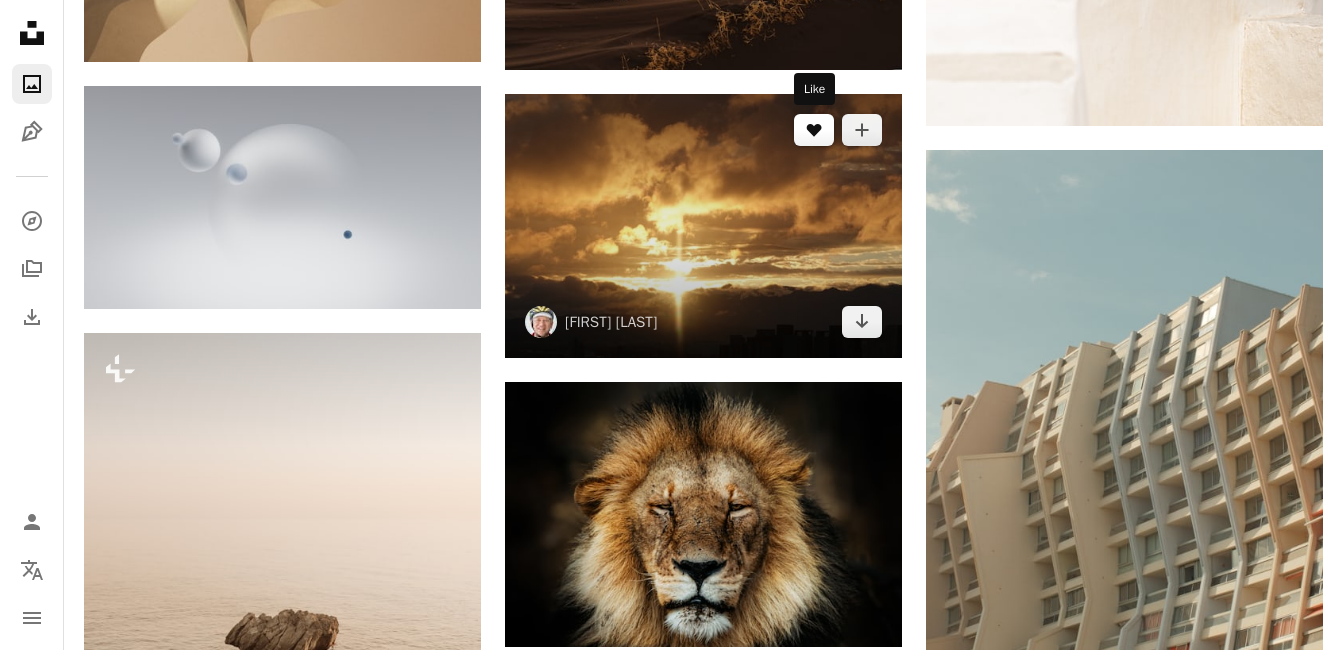 click on "A heart" at bounding box center [814, 130] 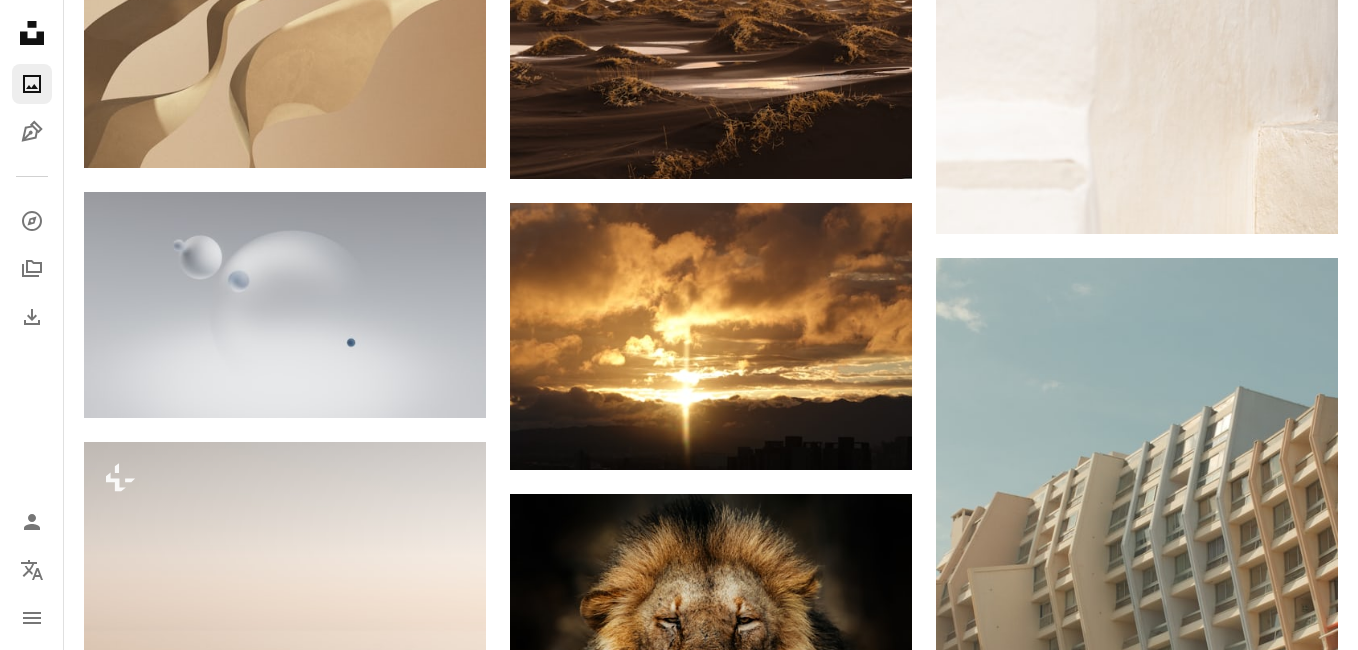 click on "An X shape Join Unsplash Already have an account?  Login First name Last name Email Username  (only letters, numbers and underscores) Password  (min. 8 char) Join By joining, you agree to the  Terms  and  Privacy Policy ." at bounding box center (679, 4134) 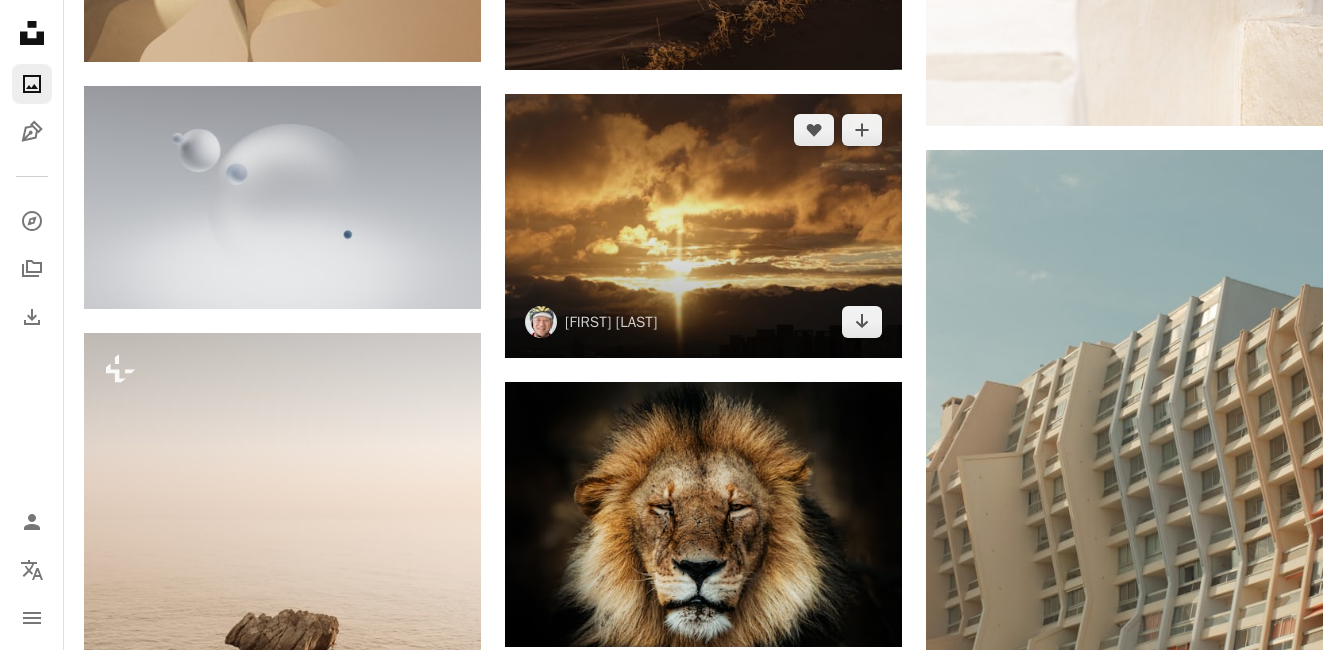 click at bounding box center [703, 226] 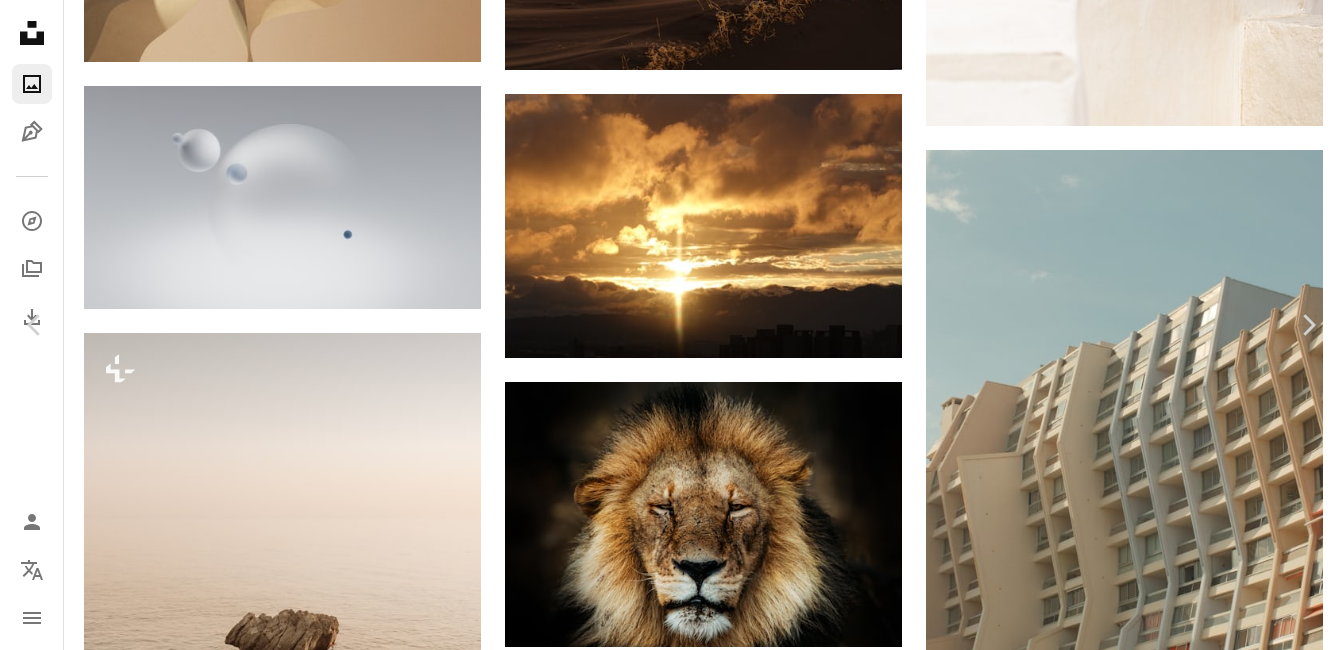 click on "Download free" at bounding box center [1148, 3707] 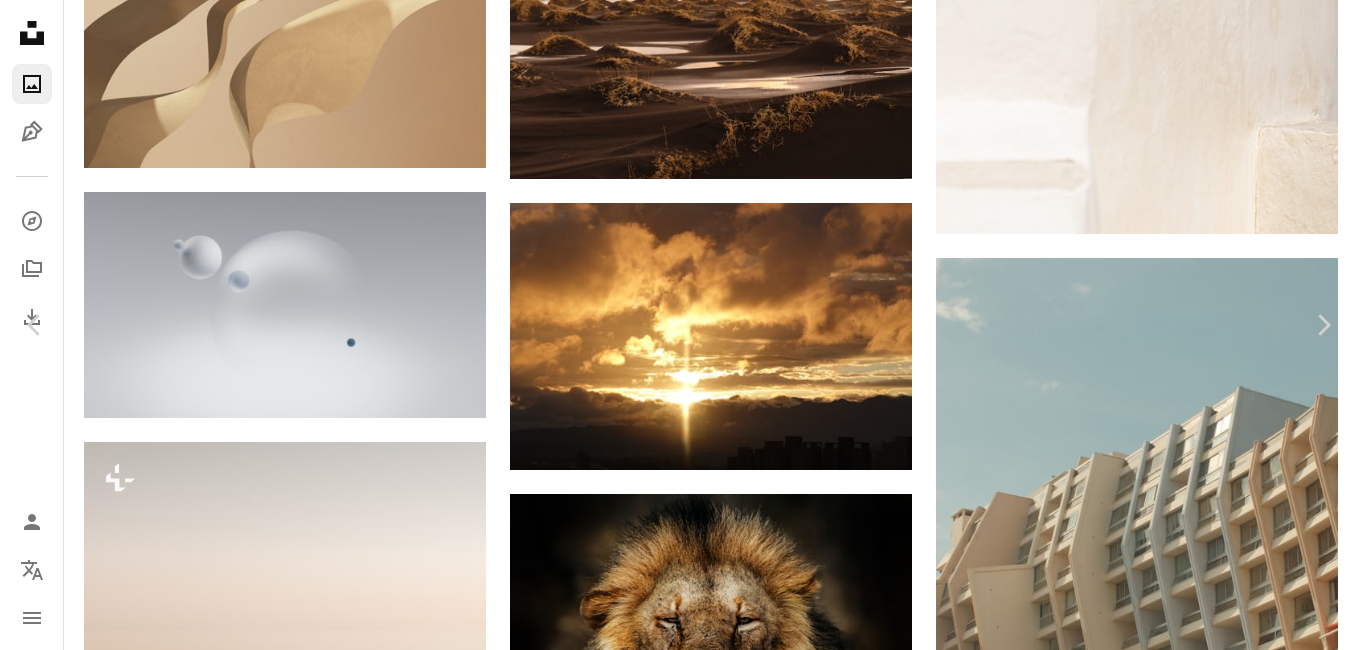 click on "An X shape Chevron left Chevron right [FIRST] [LAST] arthur3607 A heart A plus sign Download free Chevron down Zoom in Views 1,216,400 Downloads 19,332 Featured in Wallpapers A forward-right arrow Share Info icon Info More Actions A map marker [CITY], [COUNTRY] Calendar outlined Published on [MONTH] [DAY], [YEAR] Camera SONY, DSC-RX100M6 Safety Free to use under the Unsplash License wallpapers backgrounds sunrise sun light cloud scenery sunlight outdoors taiwan flare [LOCATION] Backgrounds Browse premium related images on iStock | Save 20% with code UNSPLASH20 Related images A heart A plus sign [FIRST] [LAST] Arrow pointing down A heart A plus sign [FIRST] 📷 [LAST] Arrow pointing down A heart A plus sign [FIRST] [LAST] Arrow pointing down A heart A plus sign [FIRST] [LAST] Available for hire A checkmark inside of a circle Arrow pointing down Plus sign for Unsplash+ A heart A plus sign [FIRST] [LAST] For Unsplash+ A lock Download A heart A plus sign [FIRST] [LAST] Available for hire A checkmark inside of a circle A heart" at bounding box center [679, 4134] 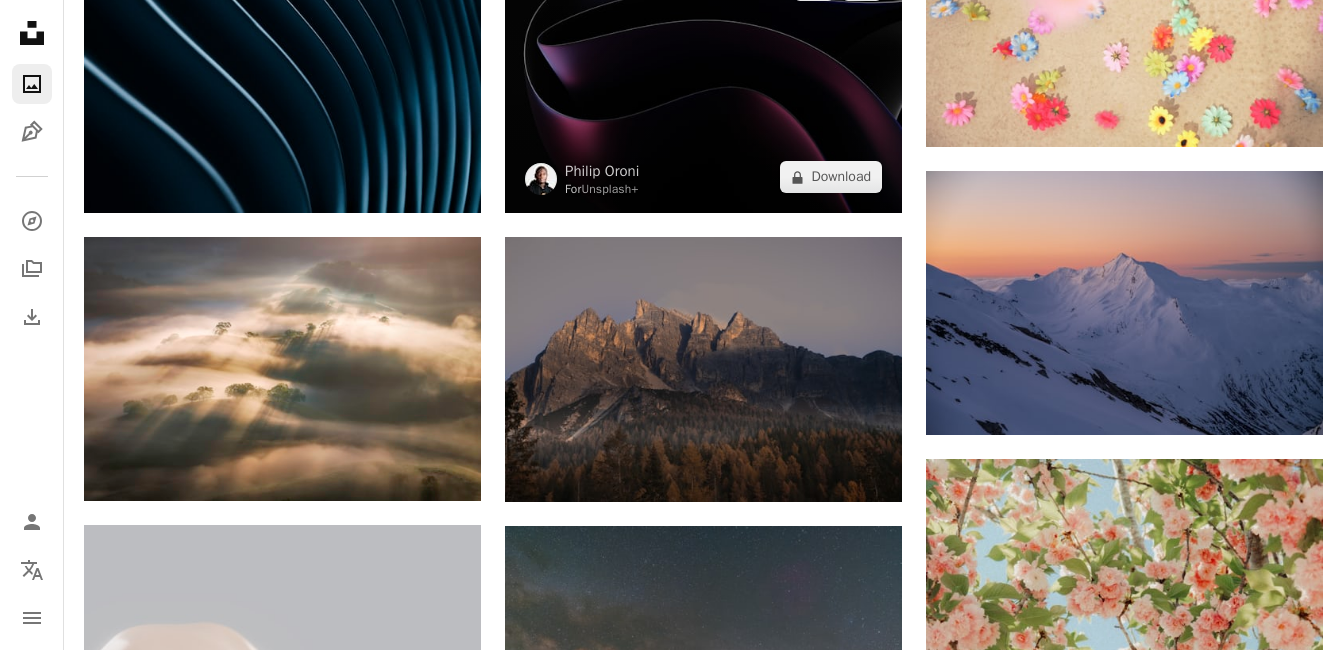 scroll, scrollTop: 22600, scrollLeft: 0, axis: vertical 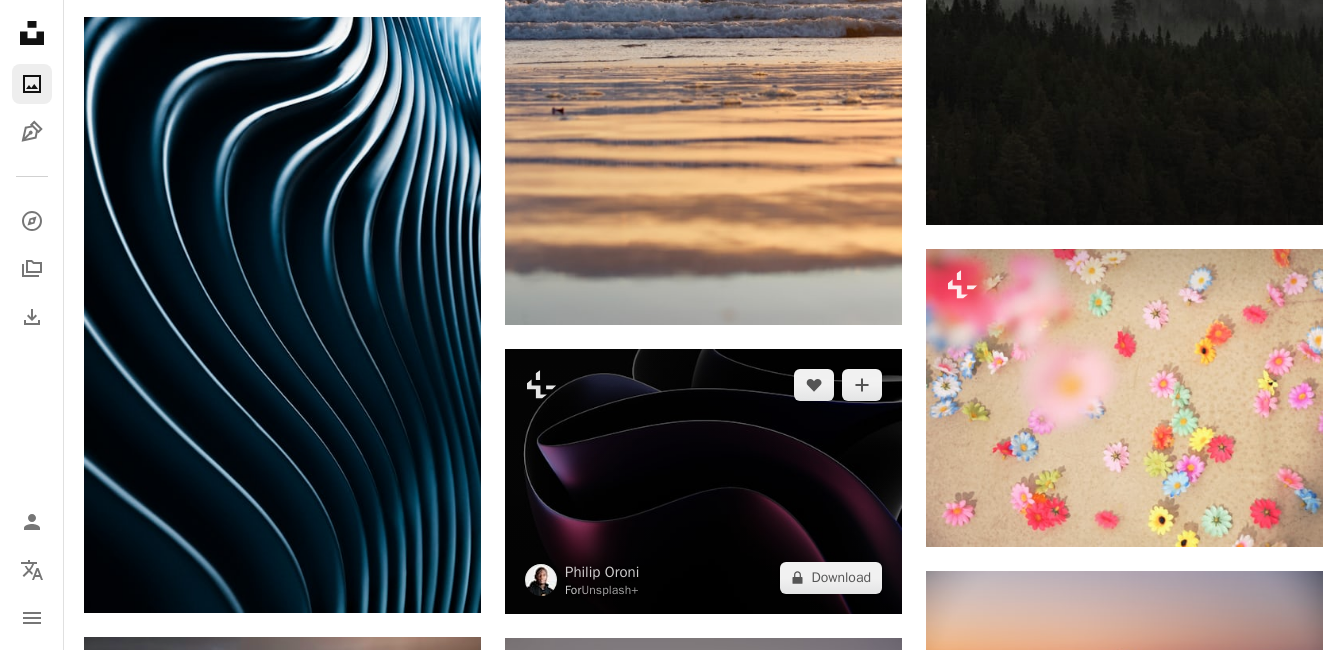 click at bounding box center [703, 481] 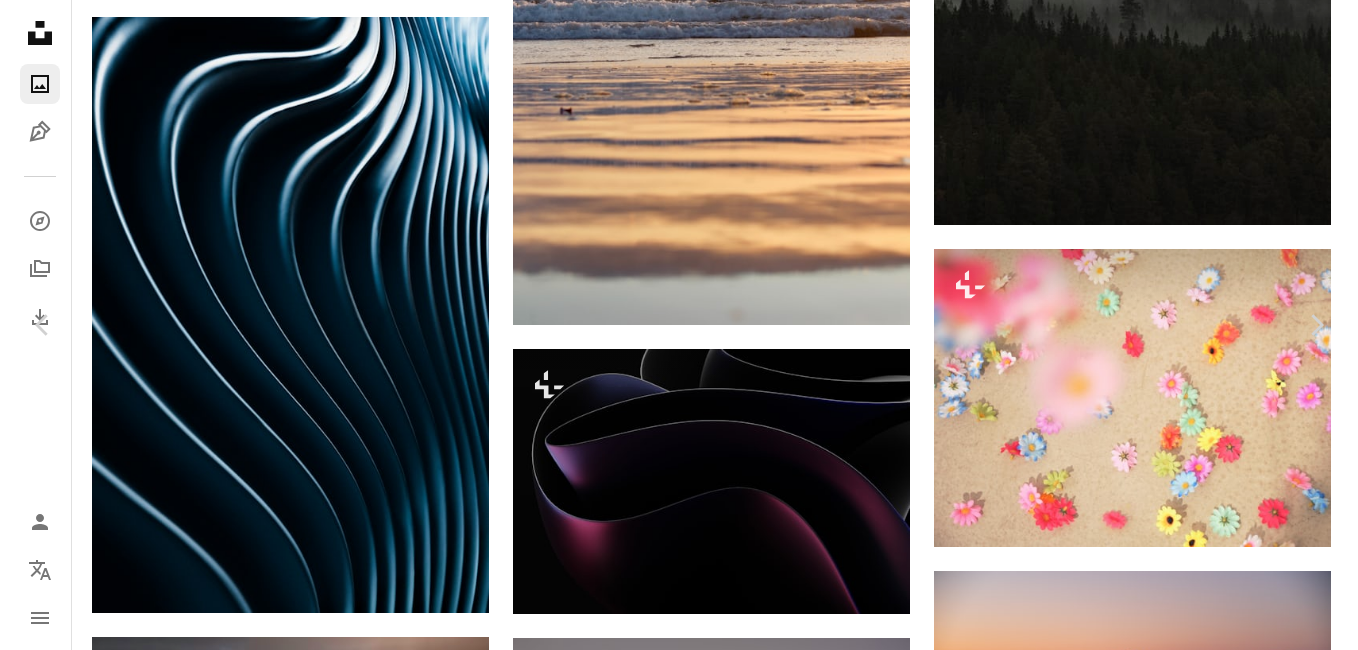scroll, scrollTop: 23200, scrollLeft: 0, axis: vertical 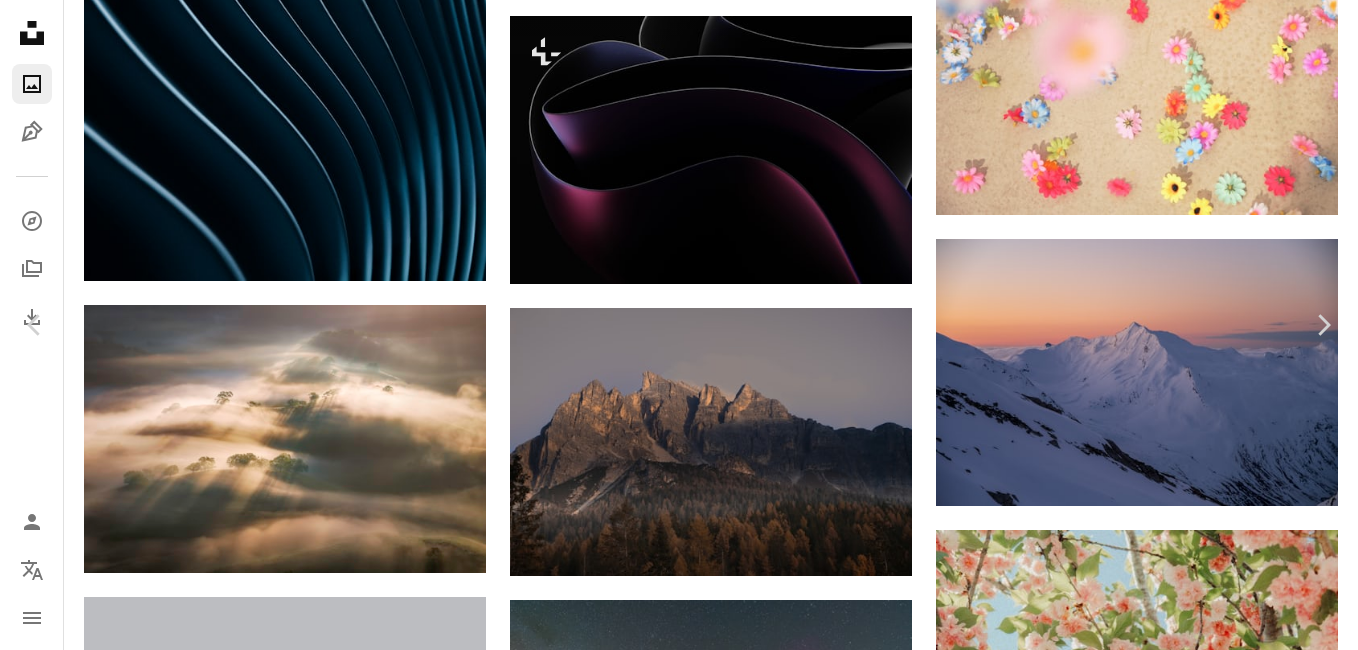click on "An X shape Chevron left Chevron right [FIRST] [LAST] For Unsplash+ A heart A plus sign A lock Download Zoom in Featured in Photos , Wallpapers A forward-right arrow Share More Actions Calendar outlined Published on [MONTH] [DAY], [YEAR] Safety Licensed under the Unsplash+ License wallpaper 4K Images background 4K Images iphone wallpaper black wallpaper dark wallpaper black background dark background dark mode wallpaper wallpapers backgrounds darkness dark mode dark mode background Free images From this series Chevron right Plus sign for Unsplash+ Plus sign for Unsplash+ Plus sign for Unsplash+ Plus sign for Unsplash+ Plus sign for Unsplash+ Plus sign for Unsplash+ Plus sign for Unsplash+ Related images Plus sign for Unsplash+ A heart A plus sign [FIRST] [LAST] For Unsplash+ A lock Download Plus sign for Unsplash+ A heart A plus sign [FIRST] [LAST] For Unsplash+ A lock Download Plus sign for Unsplash+ A heart A plus sign [FIRST] [LAST] For Unsplash+ A lock Download Plus sign for Unsplash+ A heart A plus sign [FIRST] [LAST]" at bounding box center (679, 4088) 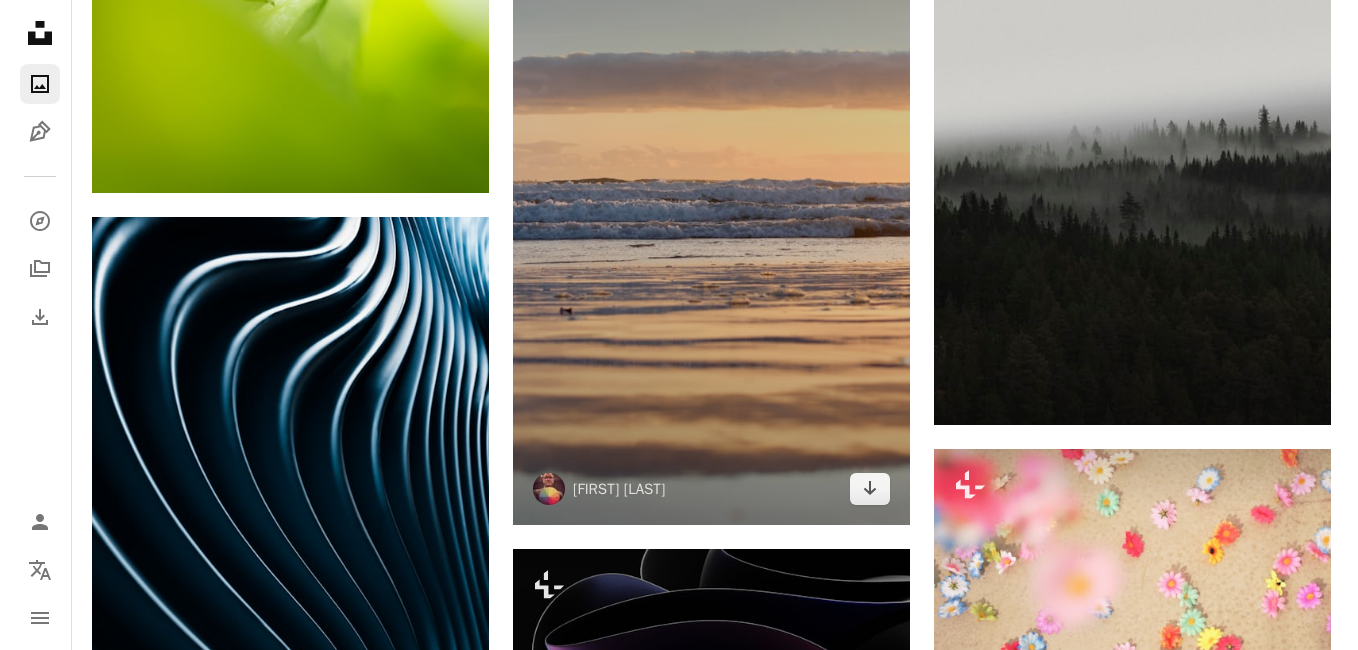scroll, scrollTop: 22600, scrollLeft: 0, axis: vertical 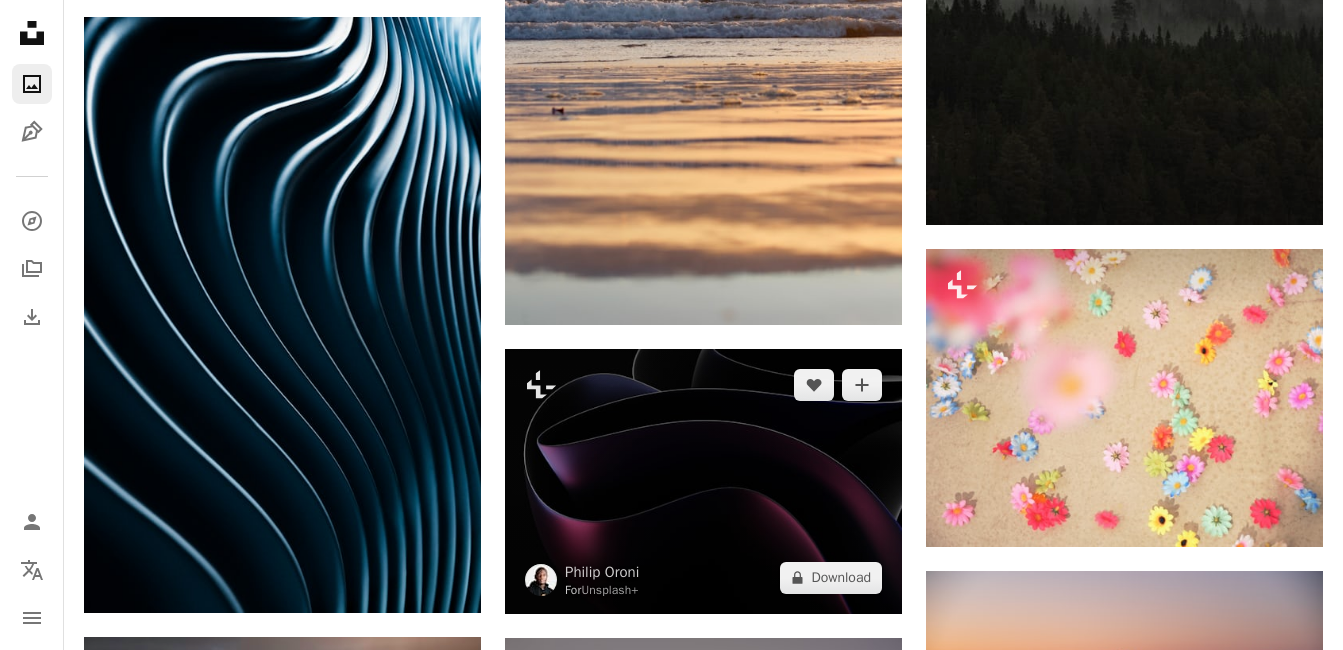 click at bounding box center (703, 481) 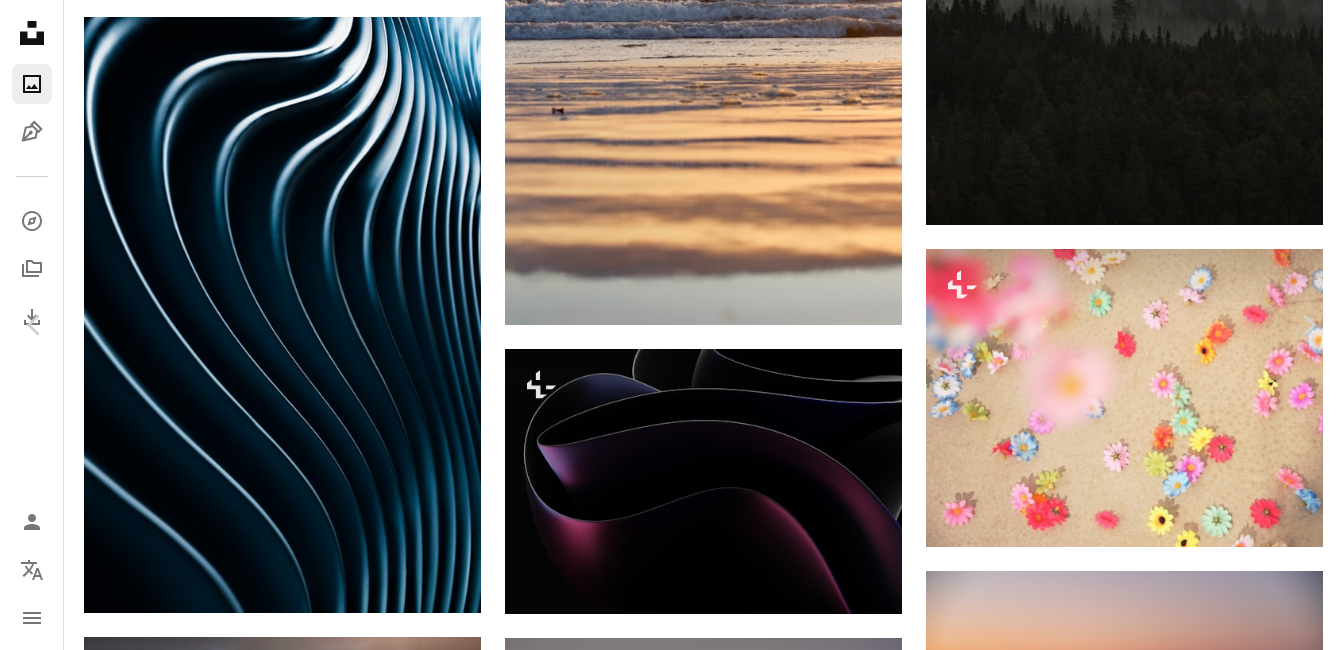 click on "black wallpaper" at bounding box center [658, 4914] 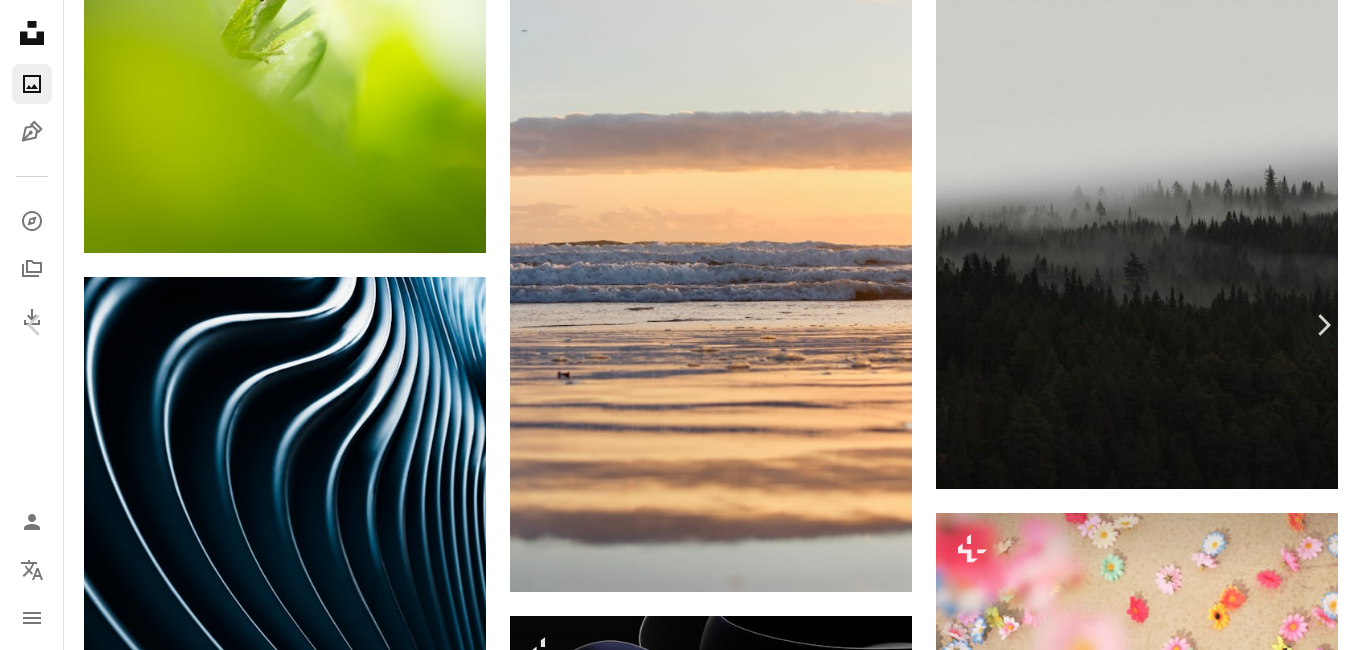 scroll, scrollTop: 1400, scrollLeft: 0, axis: vertical 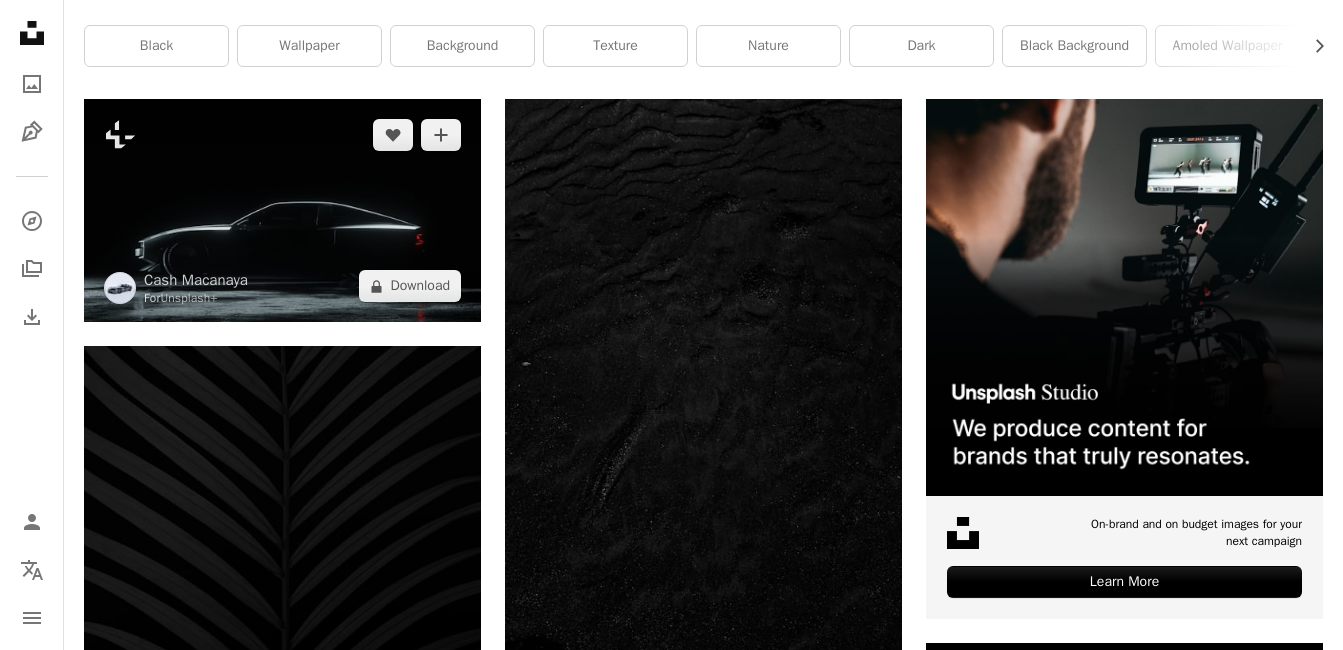 click at bounding box center (282, 210) 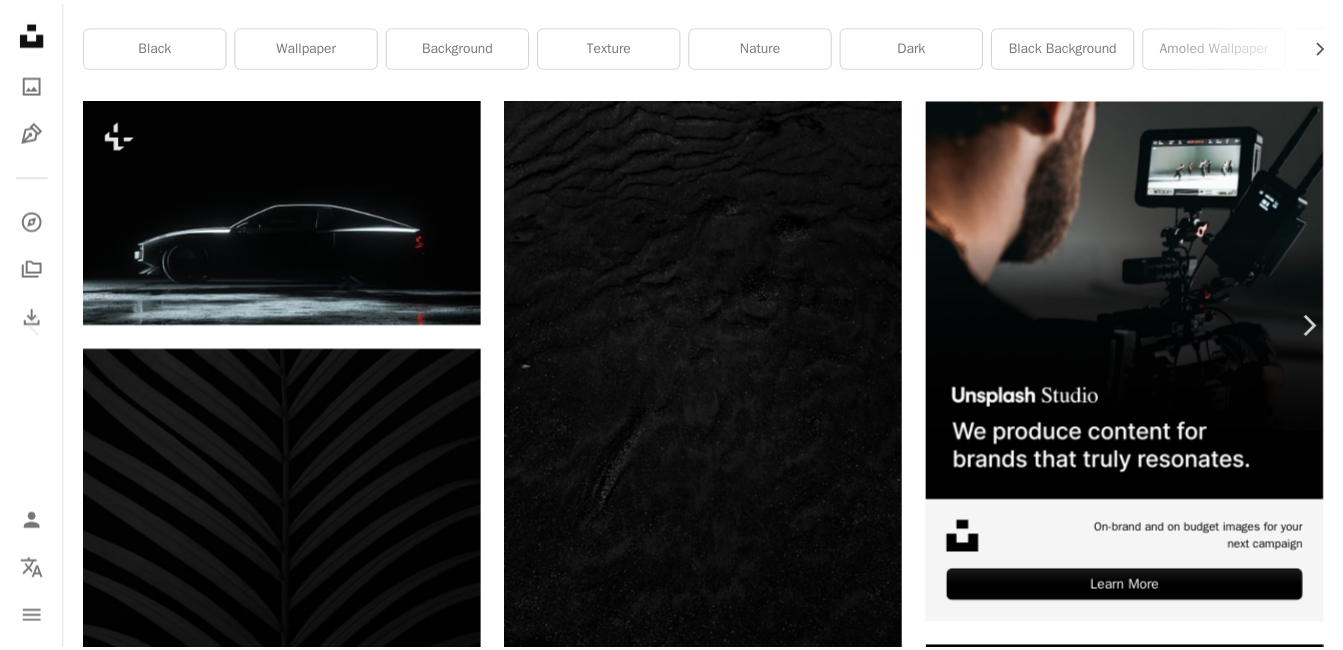 scroll, scrollTop: 2058, scrollLeft: 0, axis: vertical 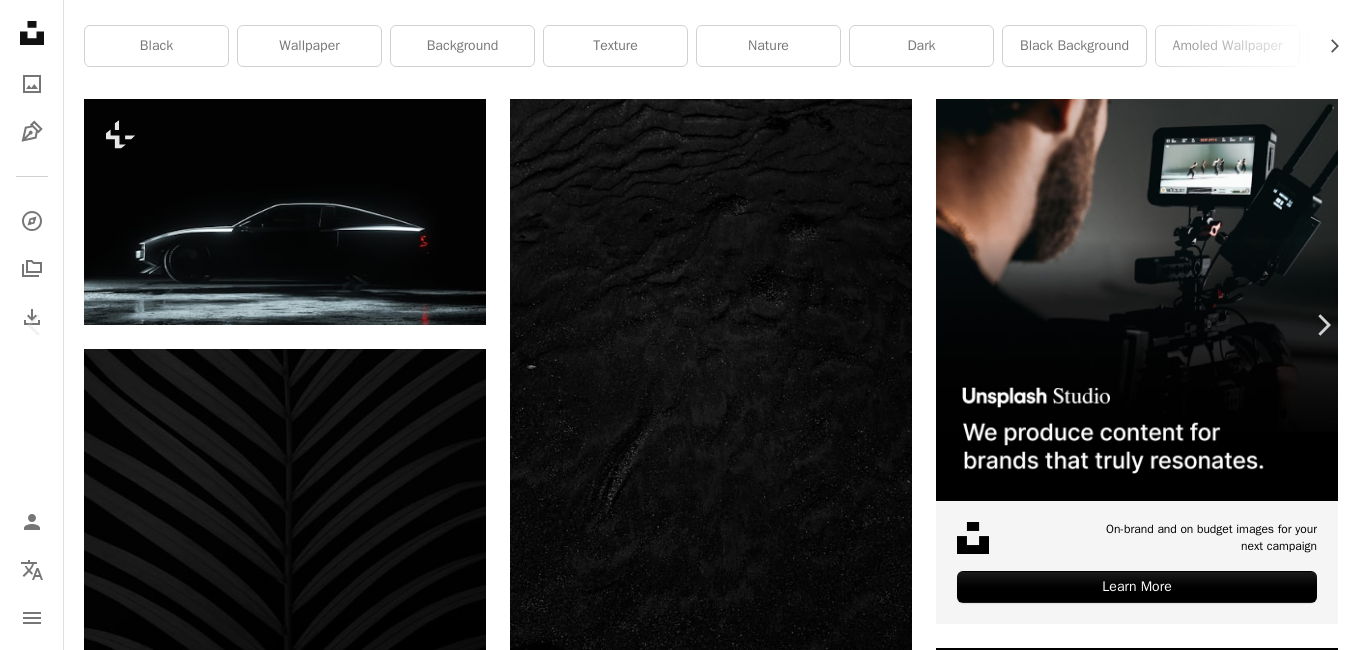click on "**********" at bounding box center (679, 2222) 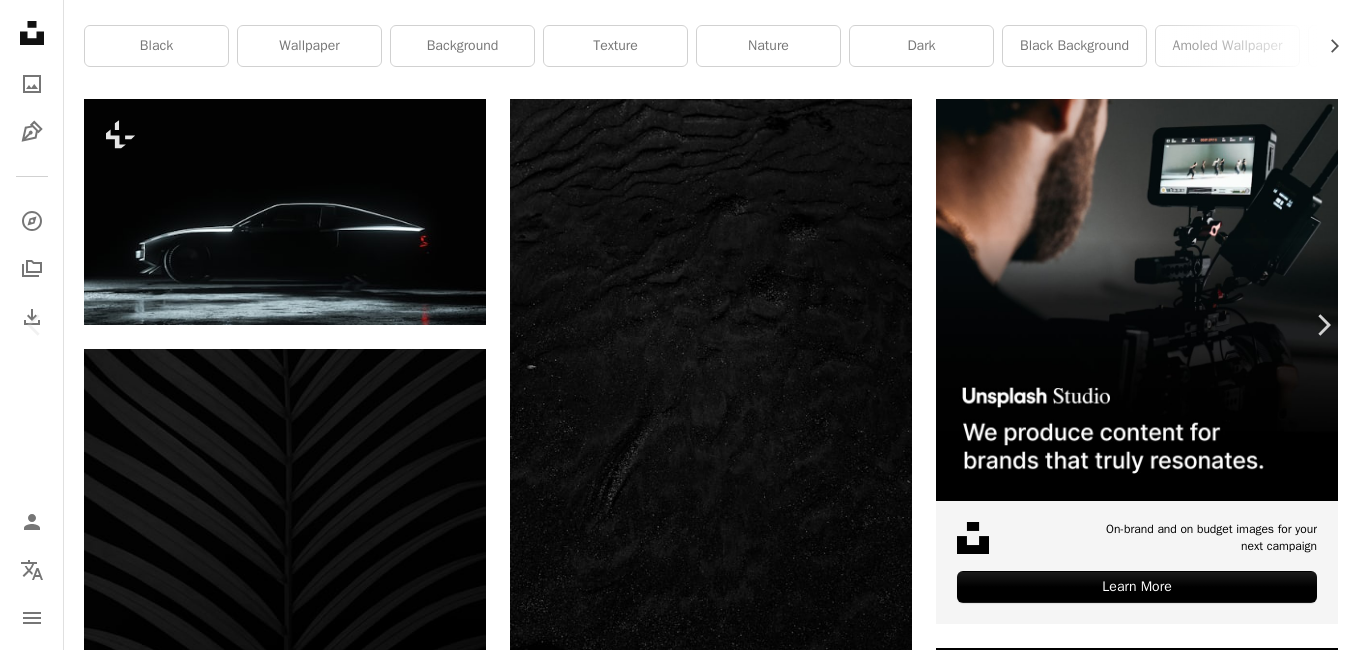 click on "An X shape Chevron left Chevron right [FIRST] [LAST] For Unsplash+ A heart A plus sign A lock Download Zoom in Featured in 3D Renders , Wallpapers A forward-right arrow Share More Actions Car Showcase Vol. 1 Calendar outlined Published on [MONTH] [DAY], [YEAR] Safety Licensed under the Unsplash+ License wallpaper background iphone wallpaper car abstract desktop wallpapers dark wallpaper dark background sports car dark mode wallpaper 3d render digital image render dark mode 4k black background dark mode background dark mode wallpapers minimalist oled Free images From this series Plus sign for Unsplash+ Related images Plus sign for Unsplash+ A heart A plus sign [FIRST] [LAST] For Unsplash+ A lock Download Plus sign for Unsplash+ A heart A plus sign [FIRST] [LAST] For Unsplash+ A lock Download Plus sign for Unsplash+ A heart A plus sign [FIRST] [LAST] For Unsplash+ A lock Download Plus sign for Unsplash+ A heart A plus sign [FIRST] [LAST]" at bounding box center (679, 5170) 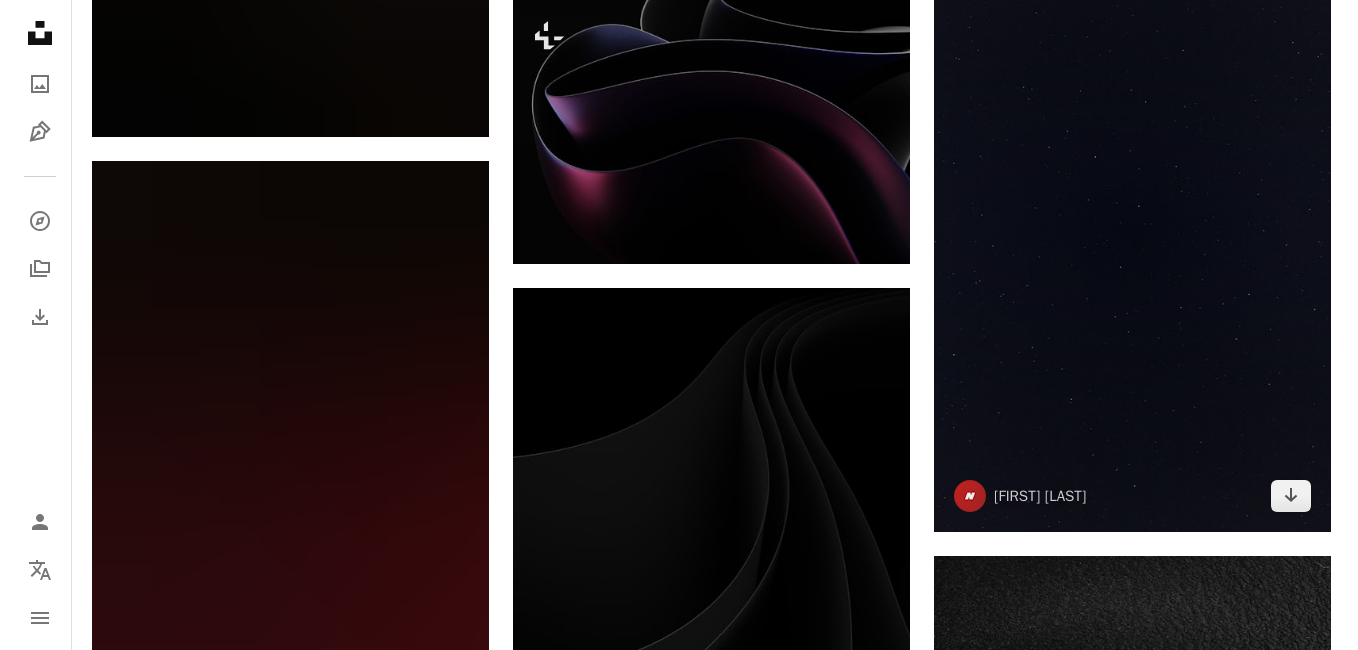 scroll, scrollTop: 2400, scrollLeft: 0, axis: vertical 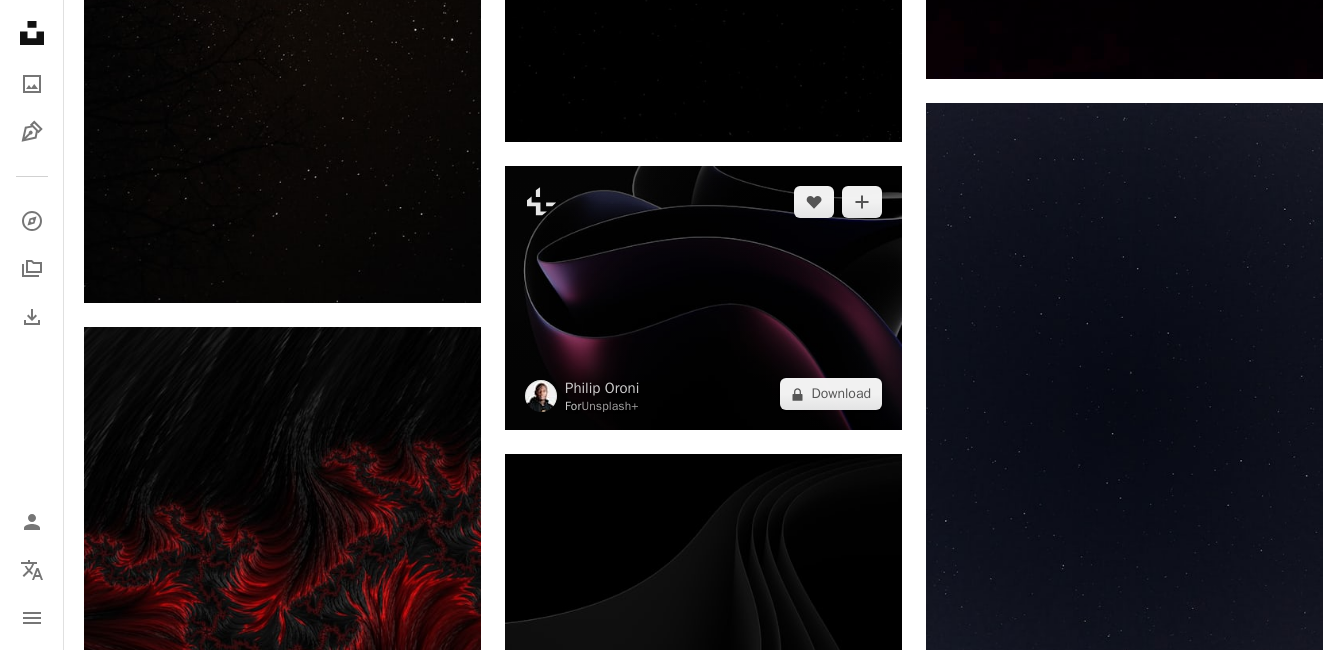 click at bounding box center (703, 298) 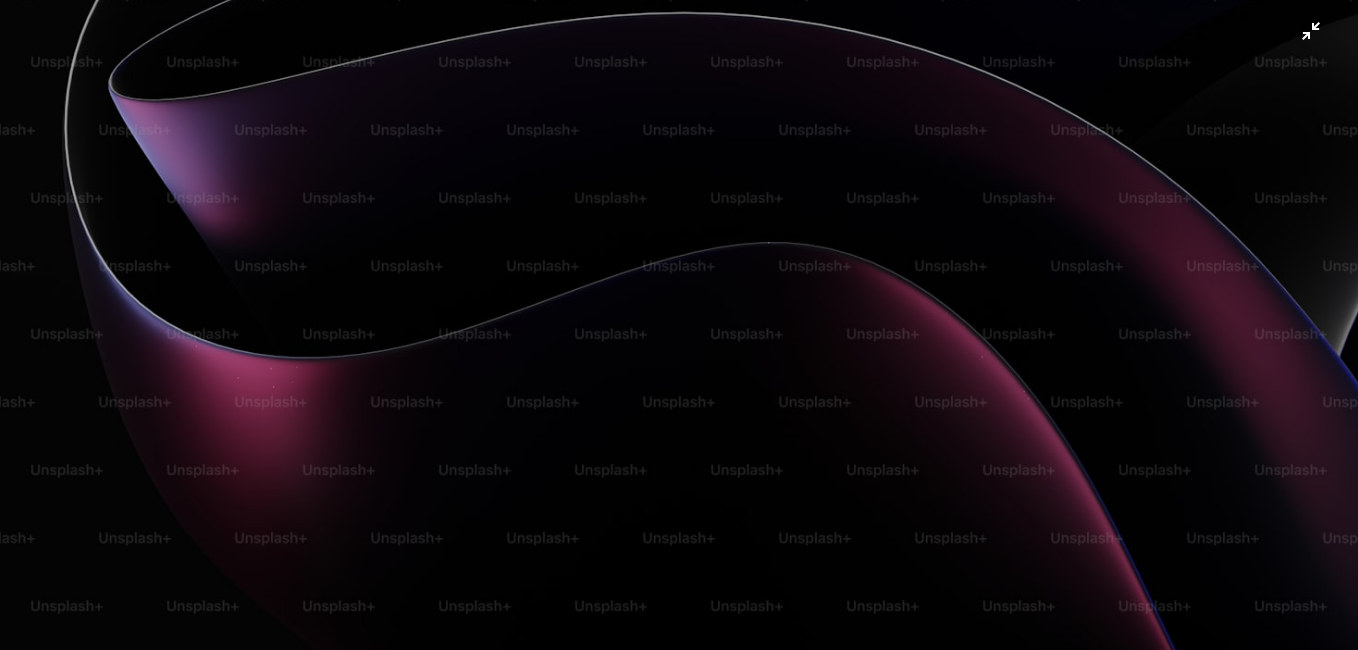 scroll, scrollTop: 235, scrollLeft: 0, axis: vertical 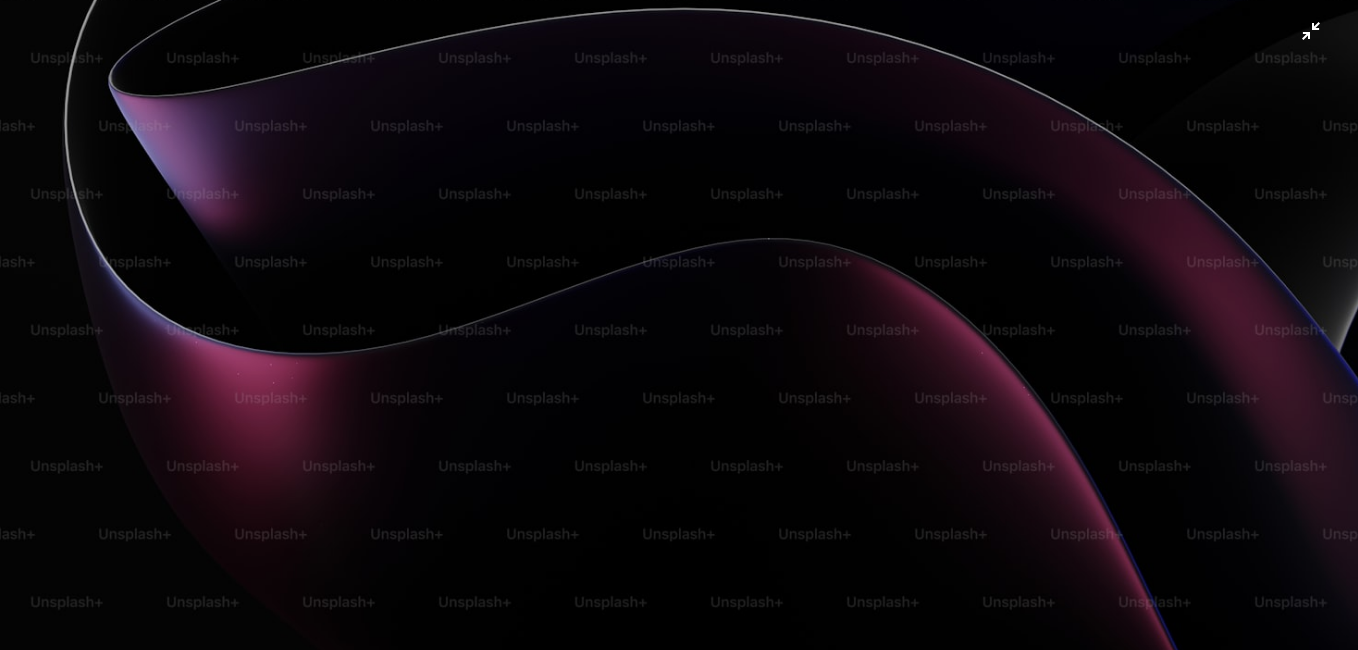 click at bounding box center (679, 217) 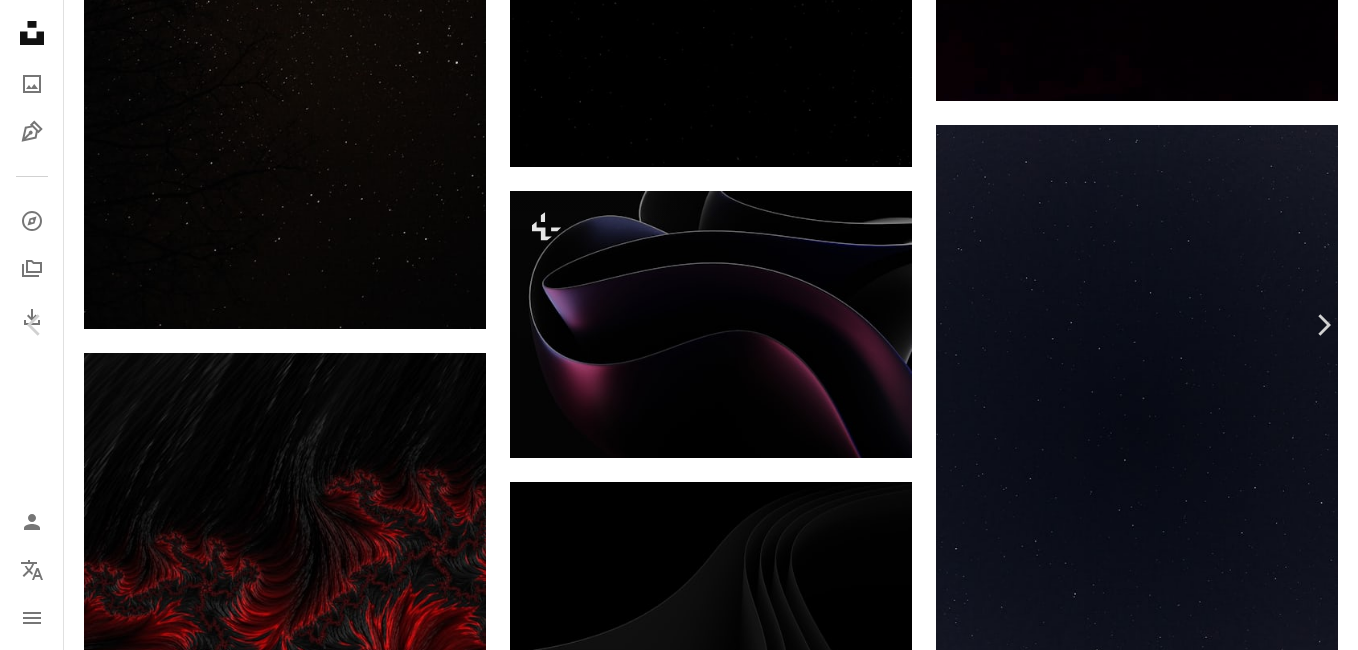 scroll, scrollTop: 2218, scrollLeft: 0, axis: vertical 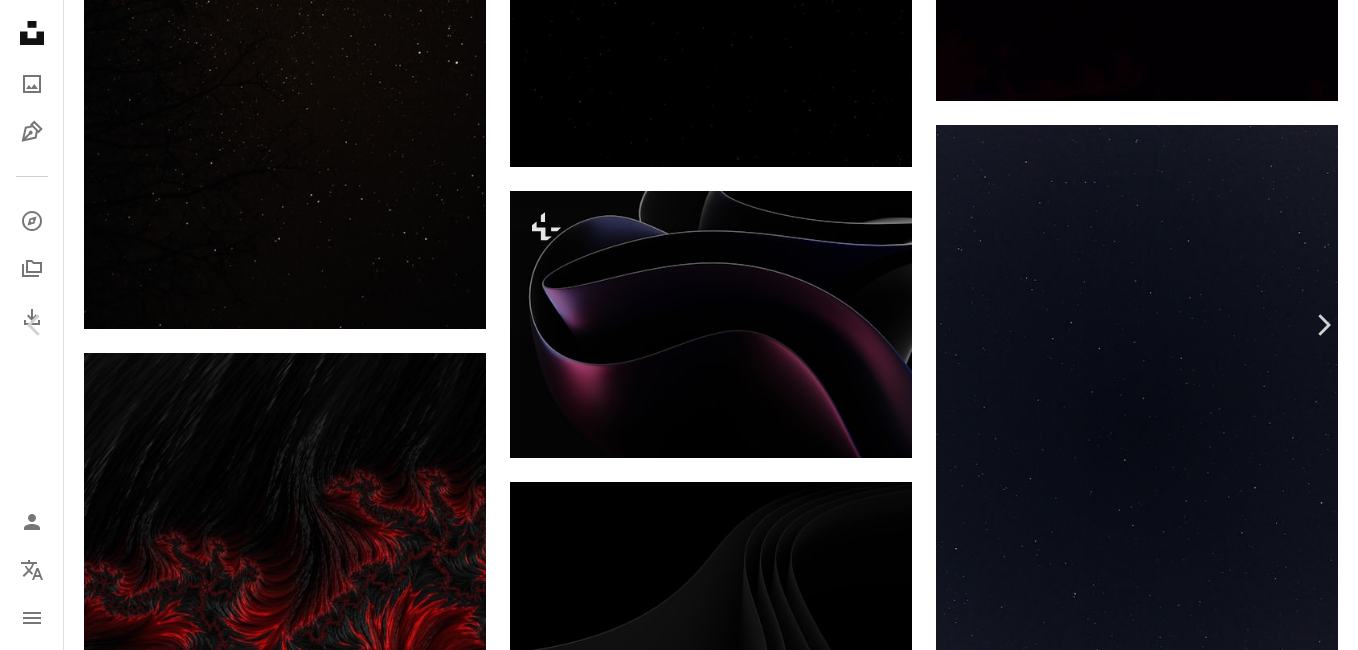 click on "An X shape Chevron left Chevron right [FIRST] [LAST] For Unsplash+ A heart A plus sign A lock Download Zoom in A forward-right arrow Share More Actions Dark aesthetic wallpaper Calendar outlined Published on [MONTH] [DAY], [YEAR] Safety Licensed under the Unsplash+ License wallpaper background abstract phone wallpaper aesthetic wallpaper purple abstract background phone background screensaver 3d render digital image wallpapers backgrounds shapes screen saver lock screen home screen Public domain images From this series Chevron right Plus sign for Unsplash+ Plus sign for Unsplash+ Plus sign for Unsplash+ Plus sign for Unsplash+ Related images Plus sign for Unsplash+ A heart A plus sign [FIRST] [LAST] For Unsplash+ A lock Download Plus sign for Unsplash+ A heart A plus sign [FIRST] [LAST] For Unsplash+ A lock Download Plus sign for Unsplash+ A heart A plus sign [FIRST] [LAST] For Unsplash+ A lock Download Plus sign for Unsplash+ A heart A plus sign [FIRST] [LAST]" at bounding box center (679, 3170) 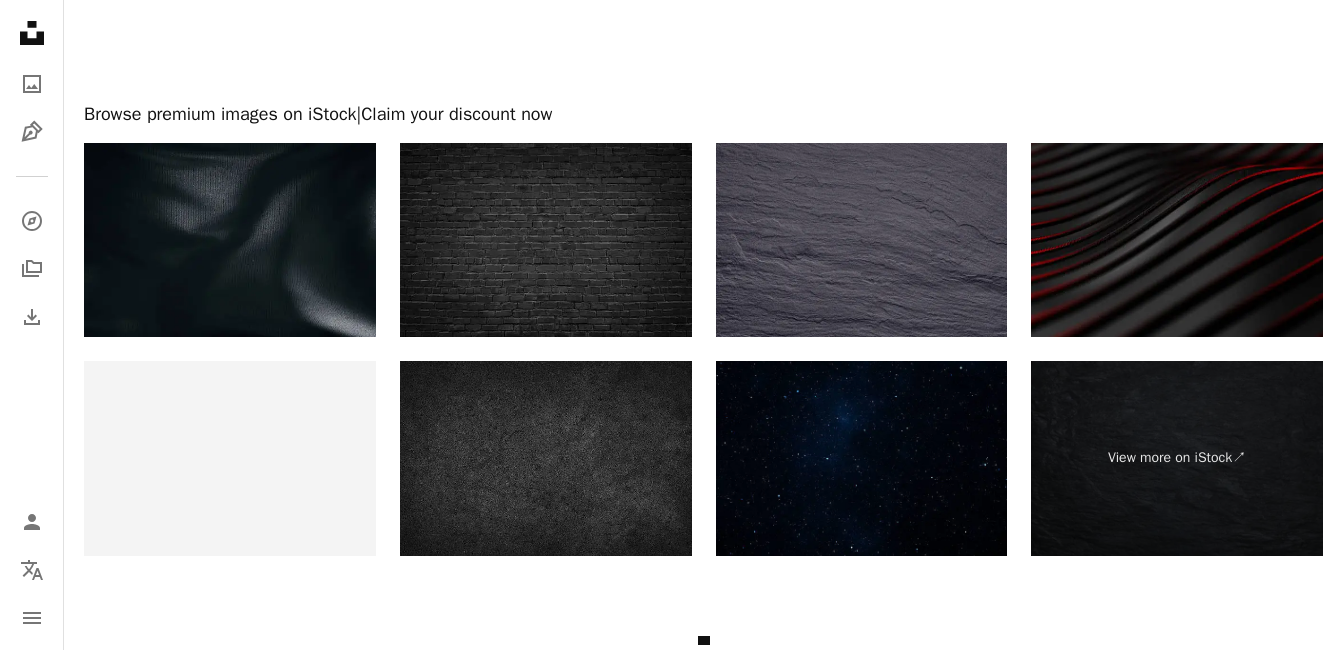 scroll, scrollTop: 4544, scrollLeft: 0, axis: vertical 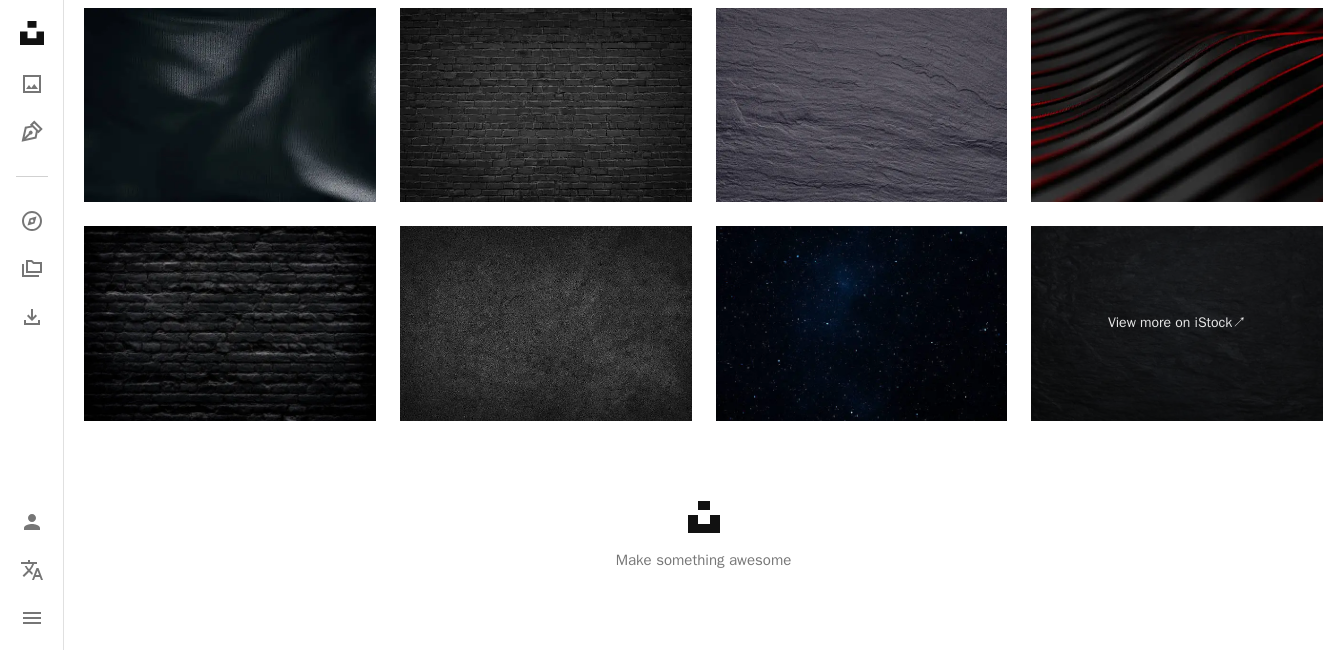 click on "Unsplash logo Unsplash Home" 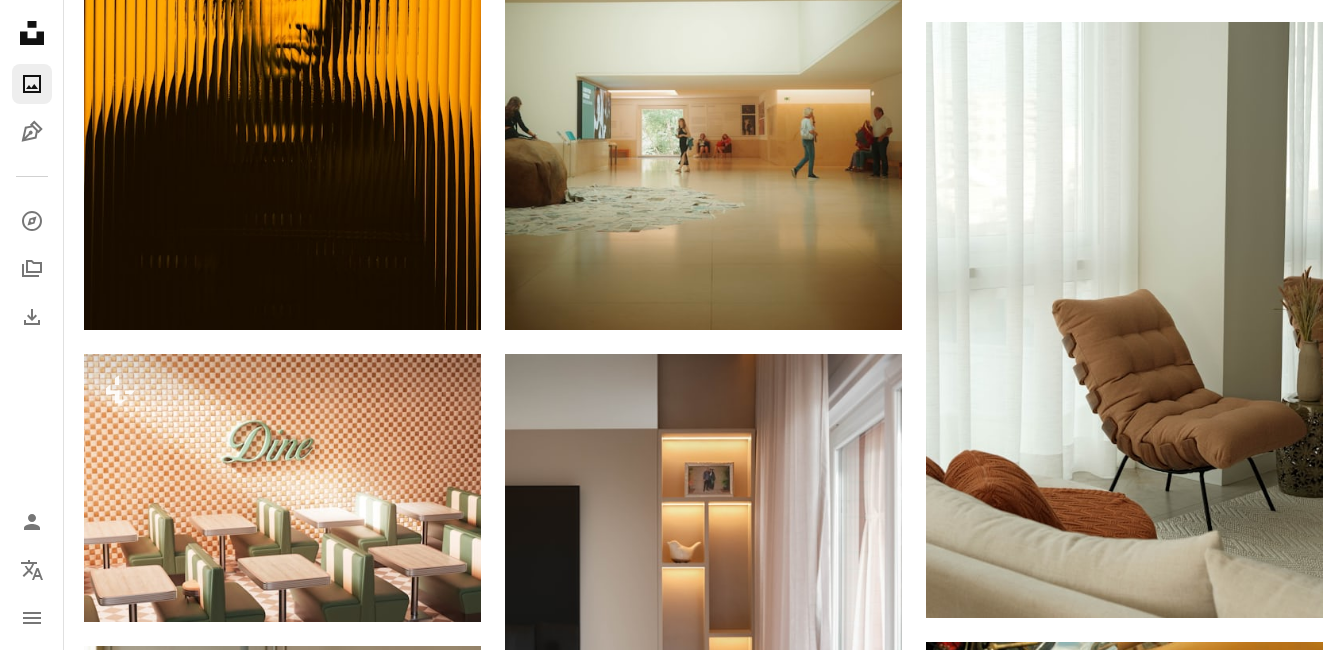 scroll, scrollTop: 0, scrollLeft: 0, axis: both 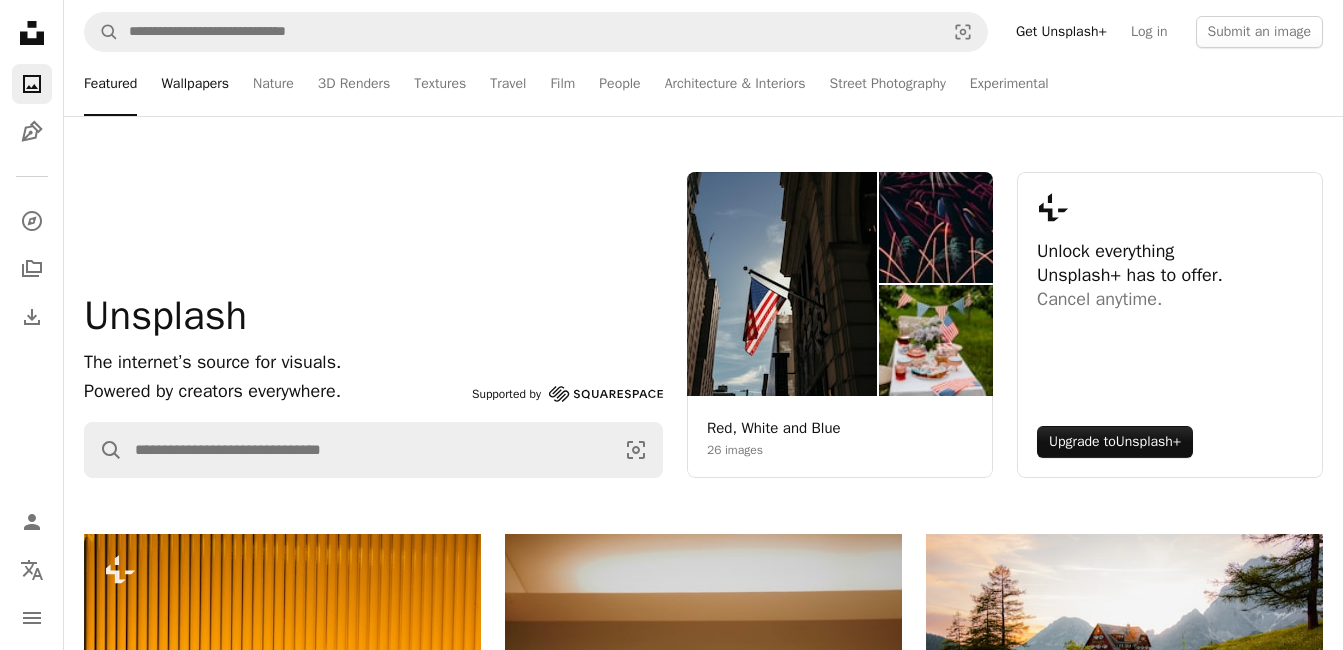 click on "Wallpapers" at bounding box center [195, 84] 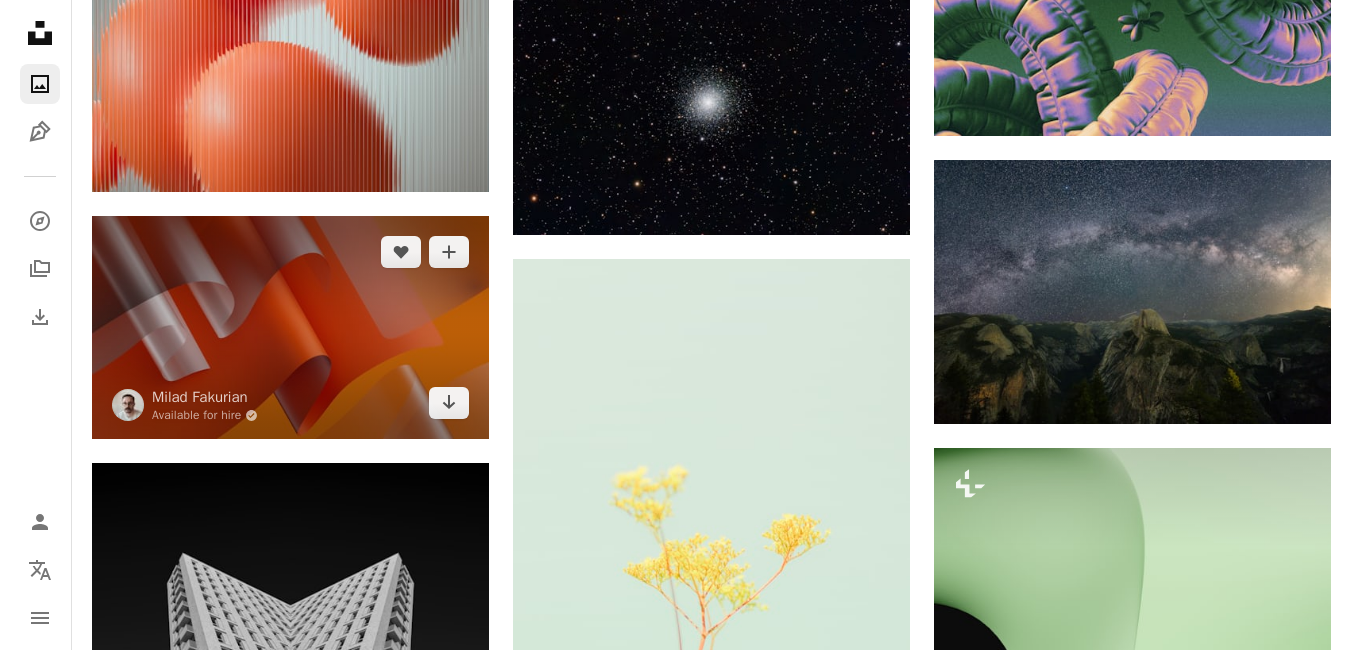 scroll, scrollTop: 1200, scrollLeft: 0, axis: vertical 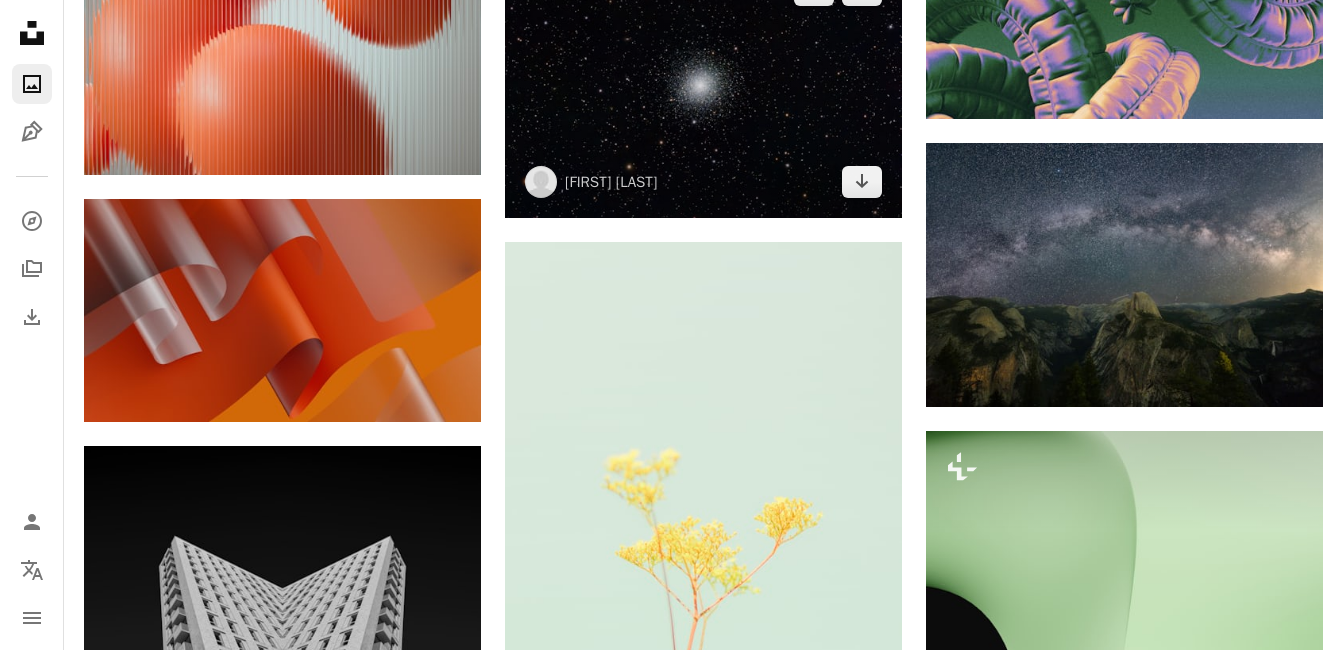 click at bounding box center [703, 86] 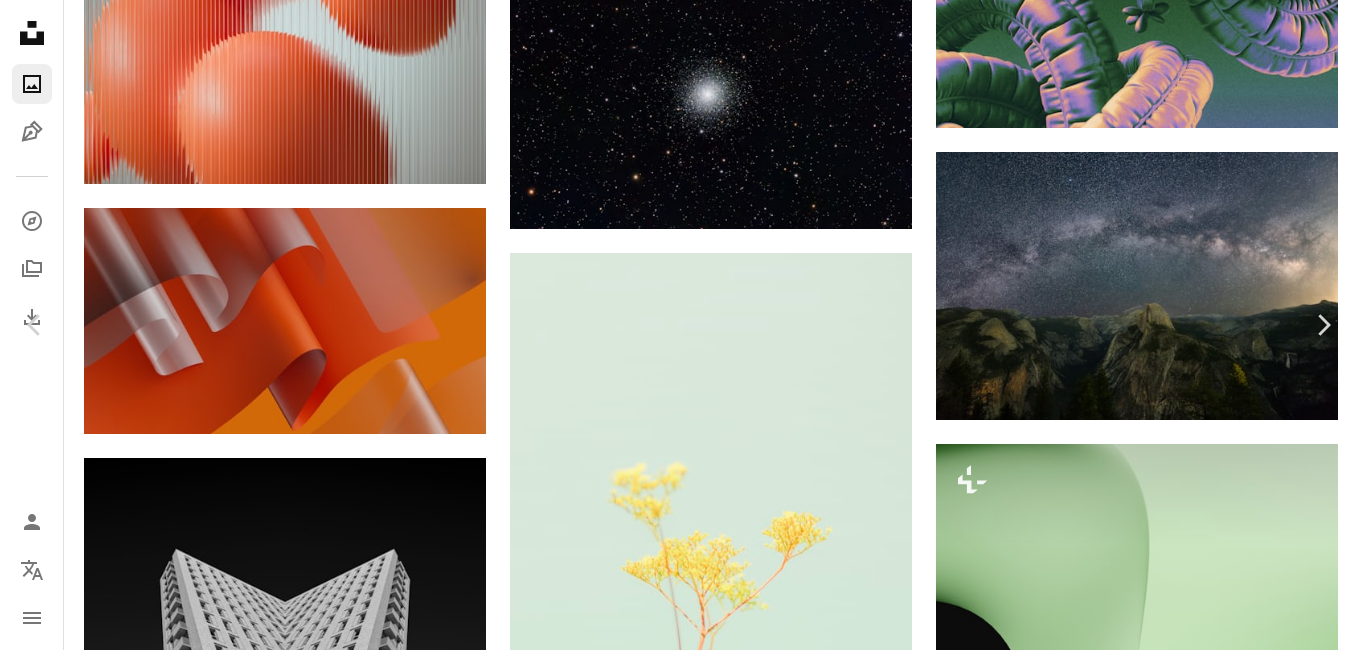 scroll, scrollTop: 600, scrollLeft: 0, axis: vertical 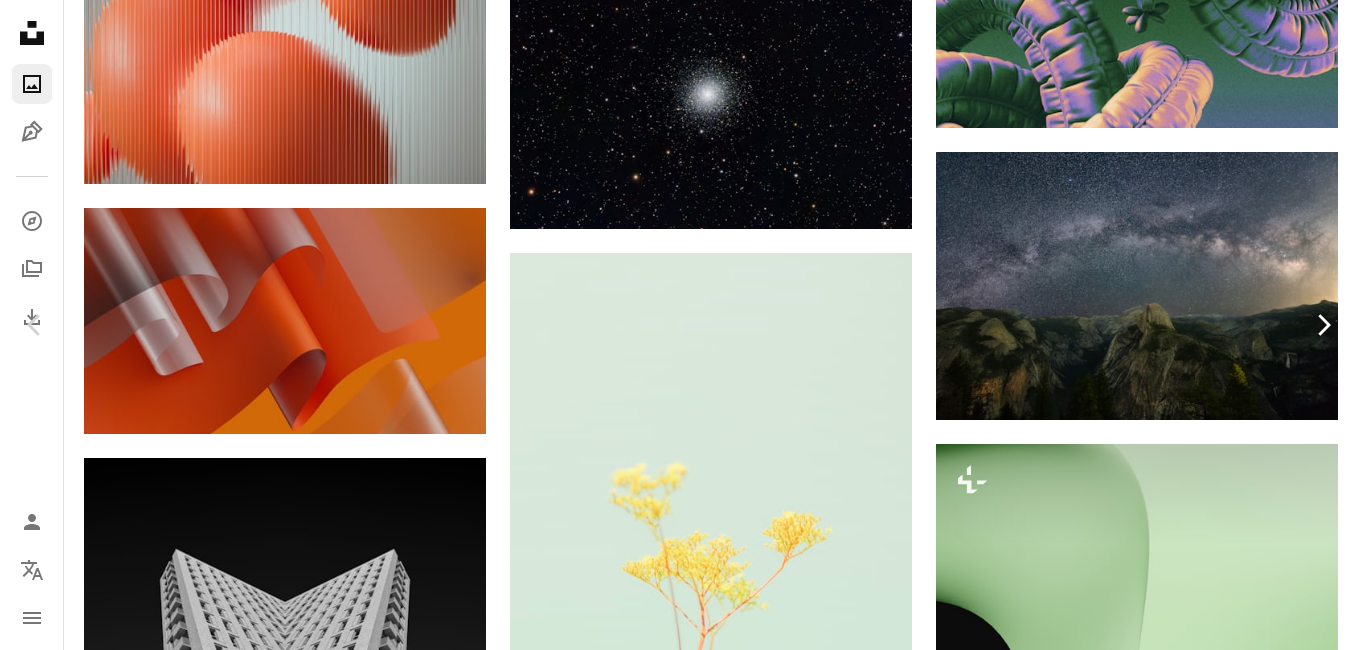 click on "Chevron right" 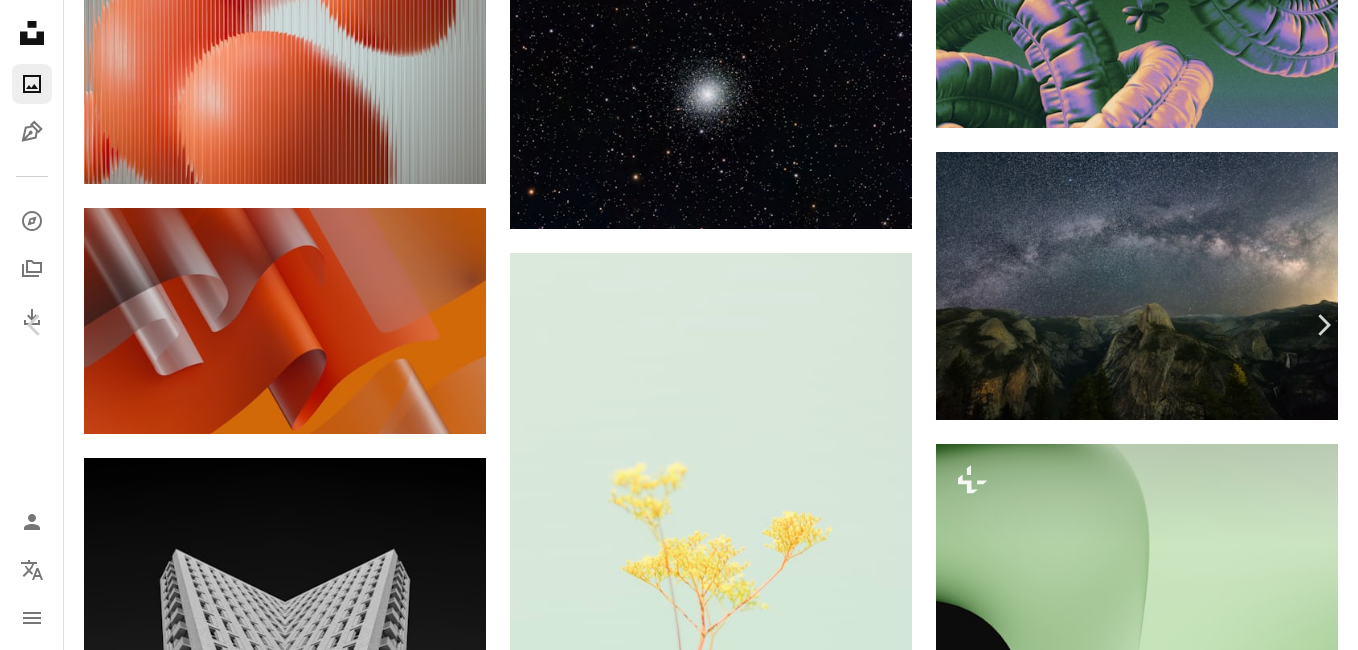 click on "An X shape Chevron left Chevron right [FIRST] [LAST] sdbusch77 A heart A plus sign Download free Chevron down Zoom in Views 409,571 Downloads 5,095 Featured in Wallpapers A forward-right arrow Share Info icon Info More Actions One of the brightest and oldest globular cluster in the Milky Way. Messier 92 lies approximately 26,700 light years away and is 14.2 billion years old, almost as old as the universe. Calendar outlined Published  1 week ago Safety Free to use under the  Unsplash License wallpapers backgrounds space moon night universe outdoors nebula astronomy outer space Public domain images Browse premium related images on iStock  |  Save 20% with code UNSPLASH20 View more on iStock  ↗ Related images A heart A plus sign [FIRST] [LAST] Arrow pointing down A heart A plus sign [FIRST] [LAST] Arrow pointing down A heart A plus sign [FIRST] [LAST] Available for hire A checkmark inside of a circle Arrow pointing down A heart A plus sign [FIRST] [LAST] Arrow pointing down A heart A plus sign Arrow pointing down For" at bounding box center [679, 26088] 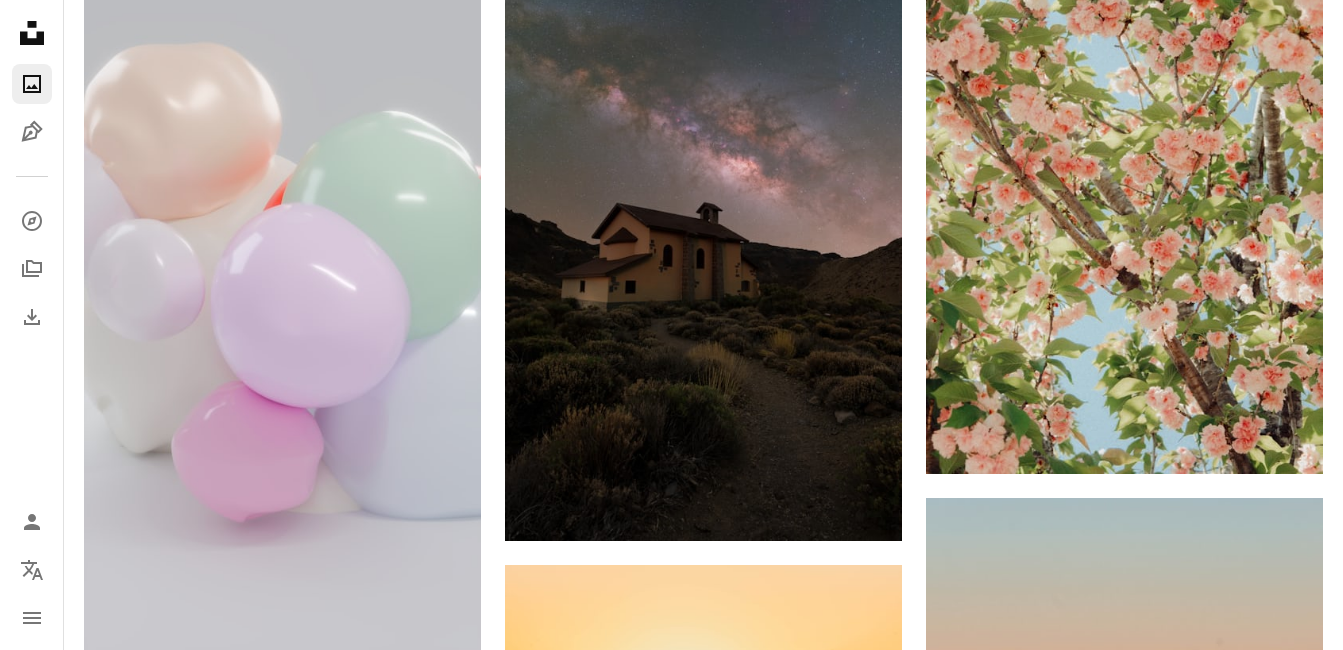 scroll, scrollTop: 24000, scrollLeft: 0, axis: vertical 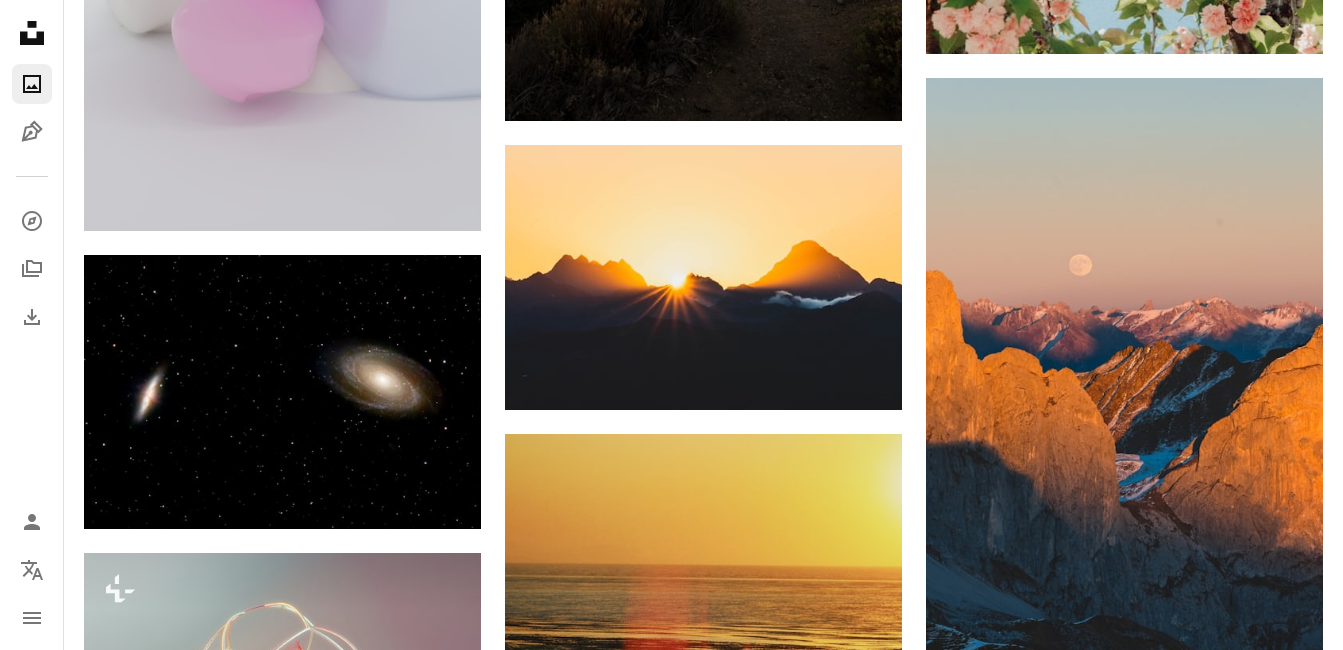 click on "–– ––– ––– – ––– – – ––– ––– – –––– – – ––– –– –– –––– –– On-brand and on budget images for your next campaign Learn More Plus sign for Unsplash+ A heart A plus sign [FIRST] [LAST] For Unsplash+ A lock Download A heart A plus sign [FIRST] [LAST] Available for hire A checkmark inside of a circle Arrow pointing down A heart A plus sign [FIRST] [LAST] Available for hire A checkmark inside of a circle Arrow pointing down A heart A plus sign [FIRST] Arrow pointing down Plus sign for Unsplash+ A heart A plus sign [FIRST] [LAST] For Unsplash+ A lock Download Plus sign for Unsplash+ A heart A plus sign [FIRST] [LAST] For Unsplash+ A lock Download A heart A plus sign [FIRST] [LAST] Available for hire A checkmark inside of a circle Arrow pointing down A heart A plus sign A Chosen Soul Available for hire A checkmark inside of a circle Arrow pointing down A heart A plus sign A Chosen Soul Available for hire A heart" at bounding box center [703, -10406] 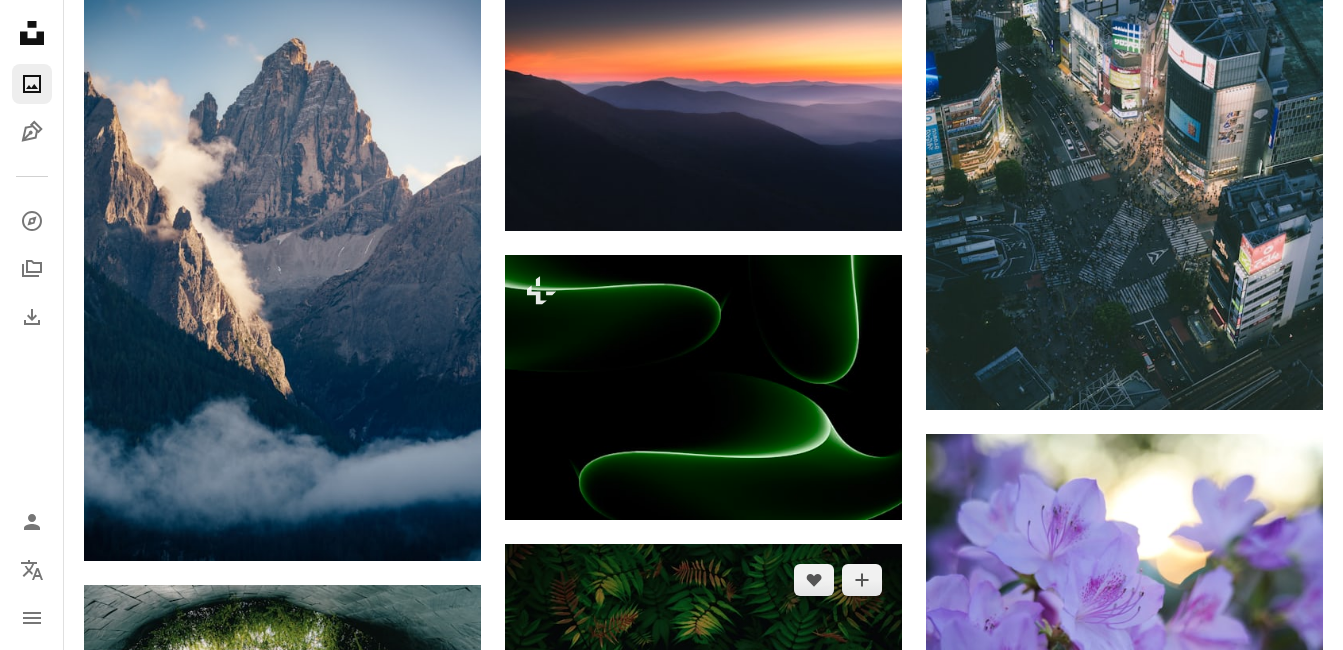 scroll, scrollTop: 19800, scrollLeft: 0, axis: vertical 